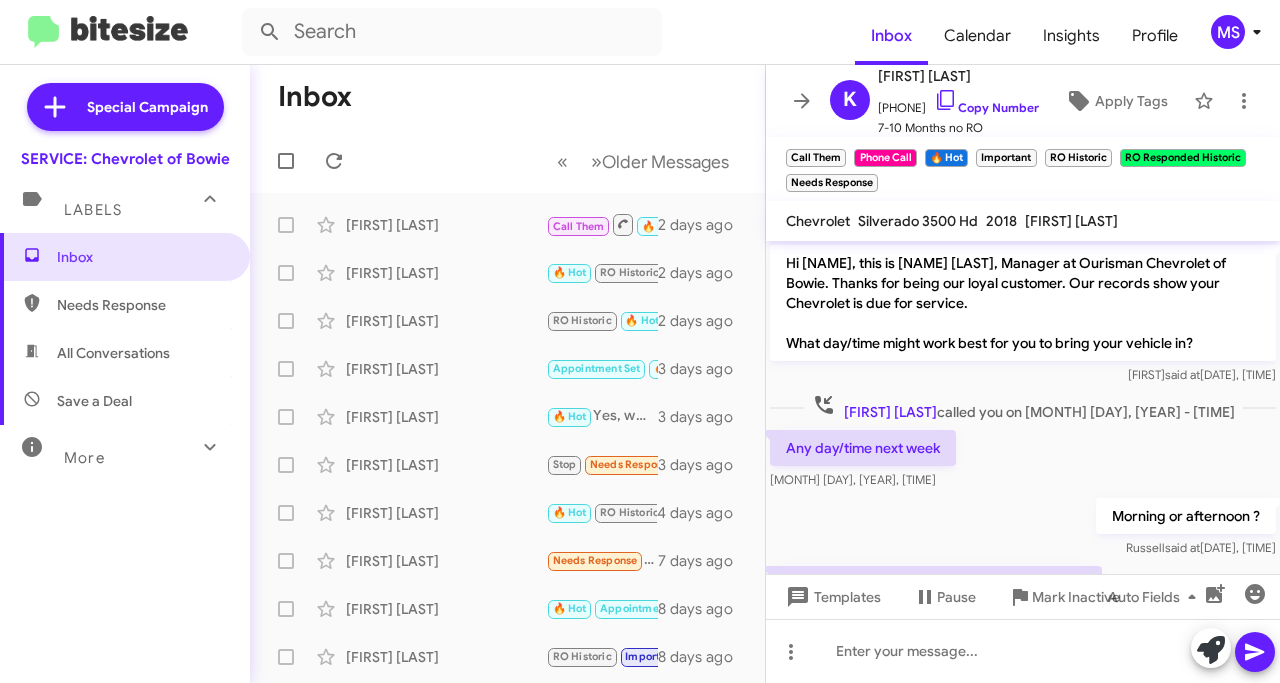 scroll, scrollTop: 0, scrollLeft: 0, axis: both 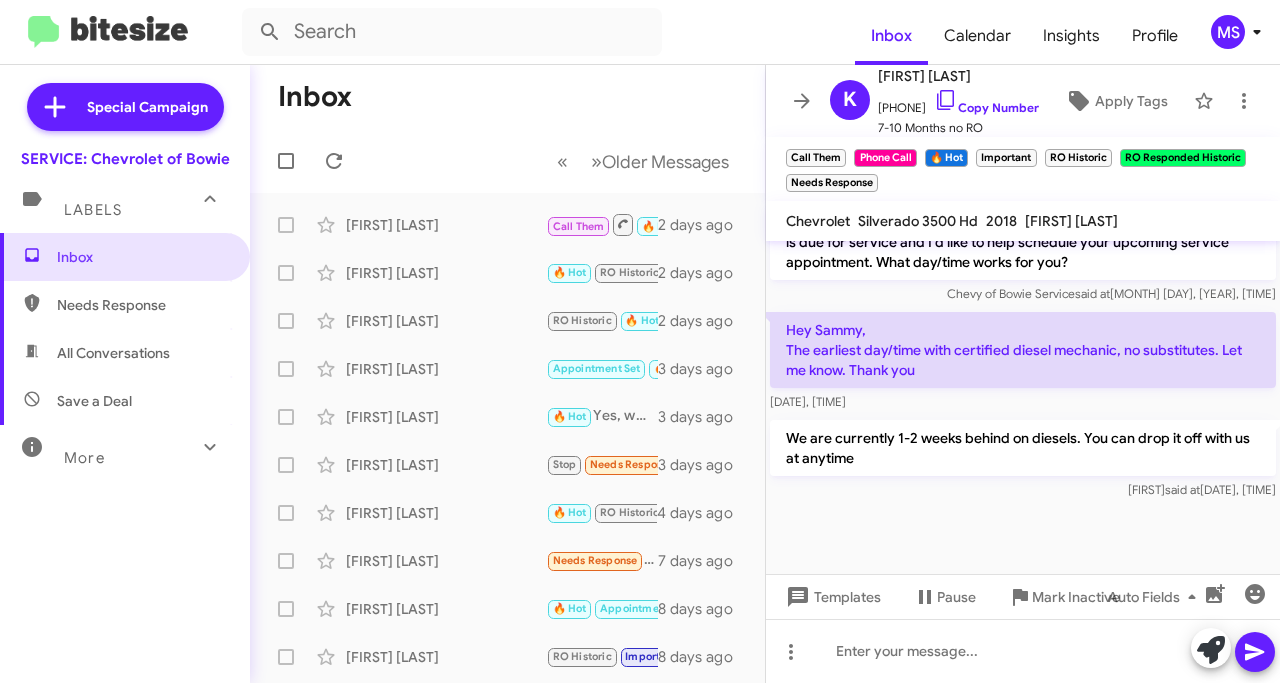 click on "« Previous » Next   Older Messages" 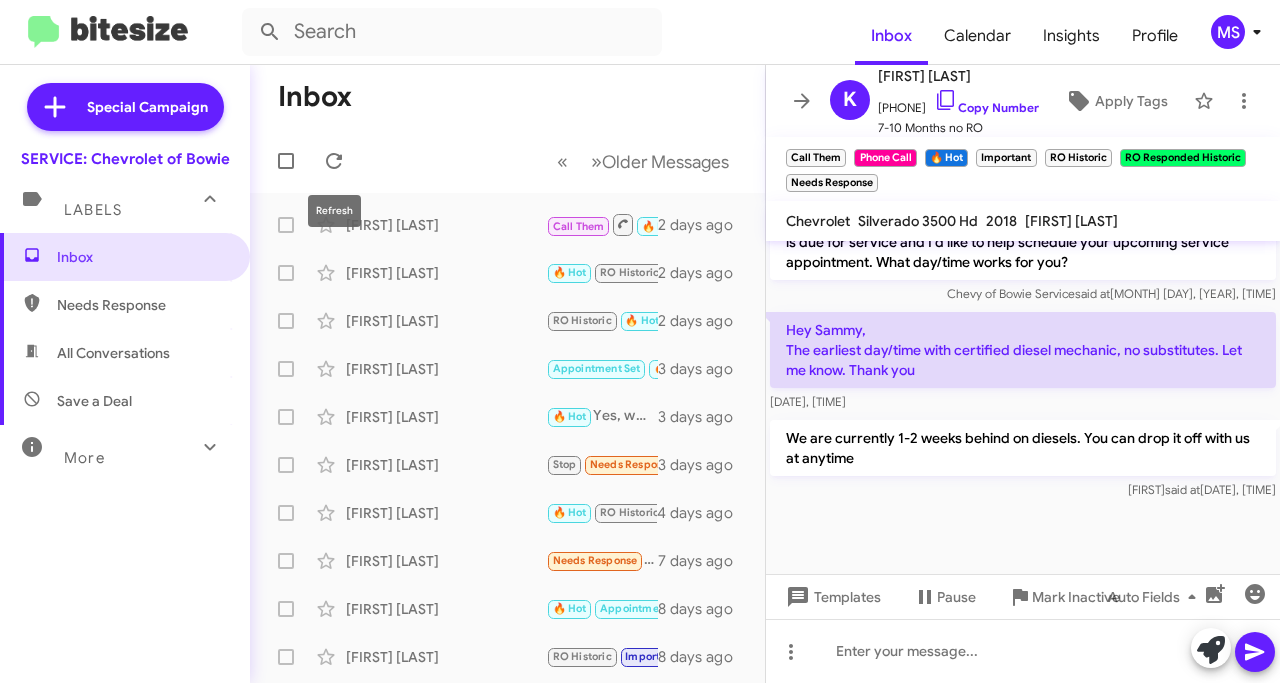 click 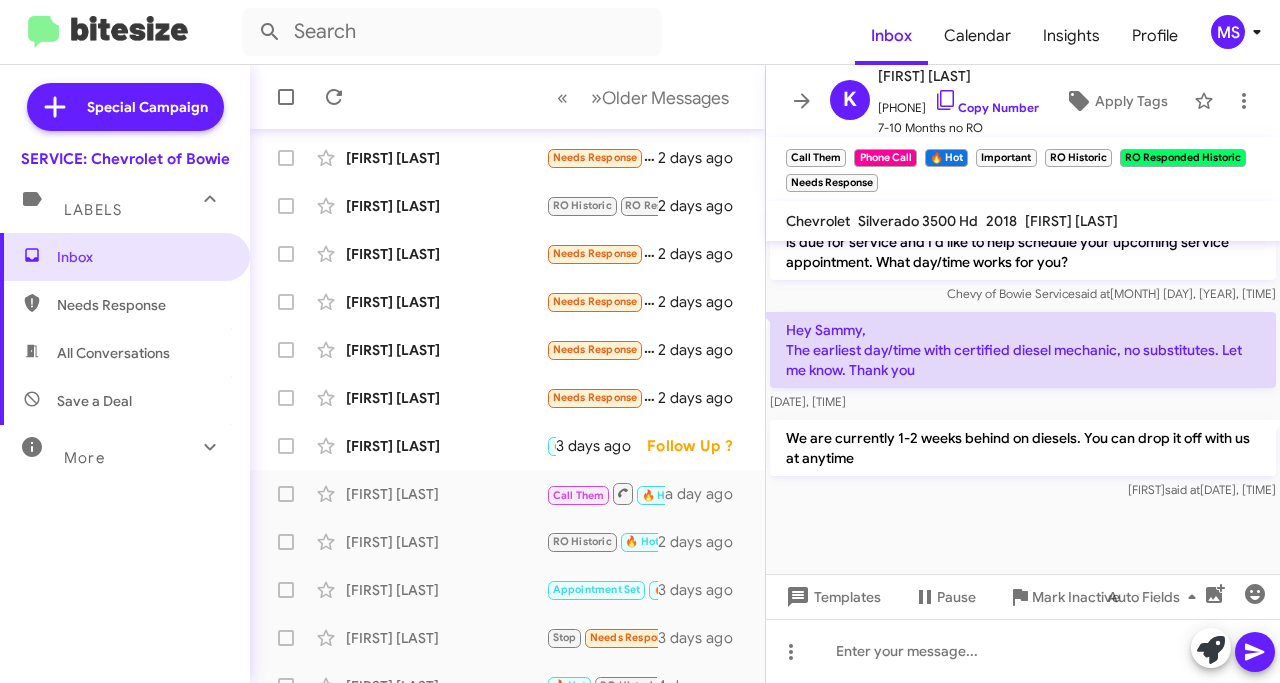 scroll, scrollTop: 477, scrollLeft: 0, axis: vertical 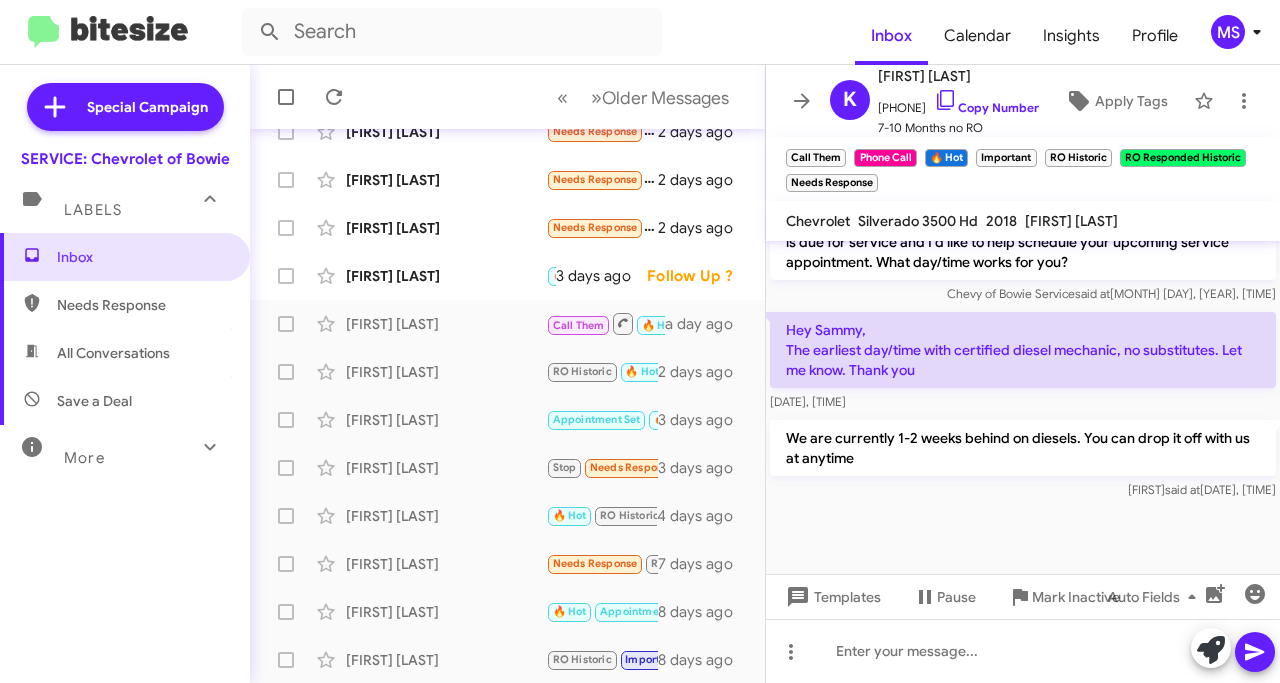 click on "[FIRST] [LAST]" 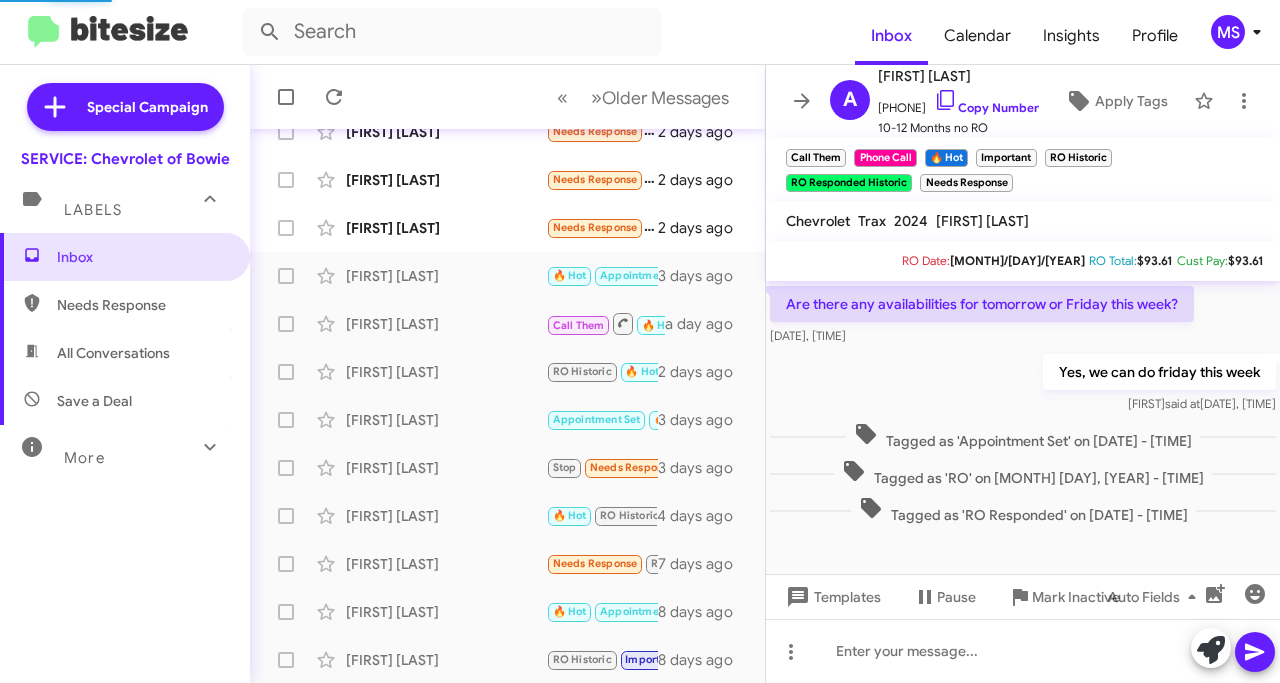 scroll, scrollTop: 447, scrollLeft: 0, axis: vertical 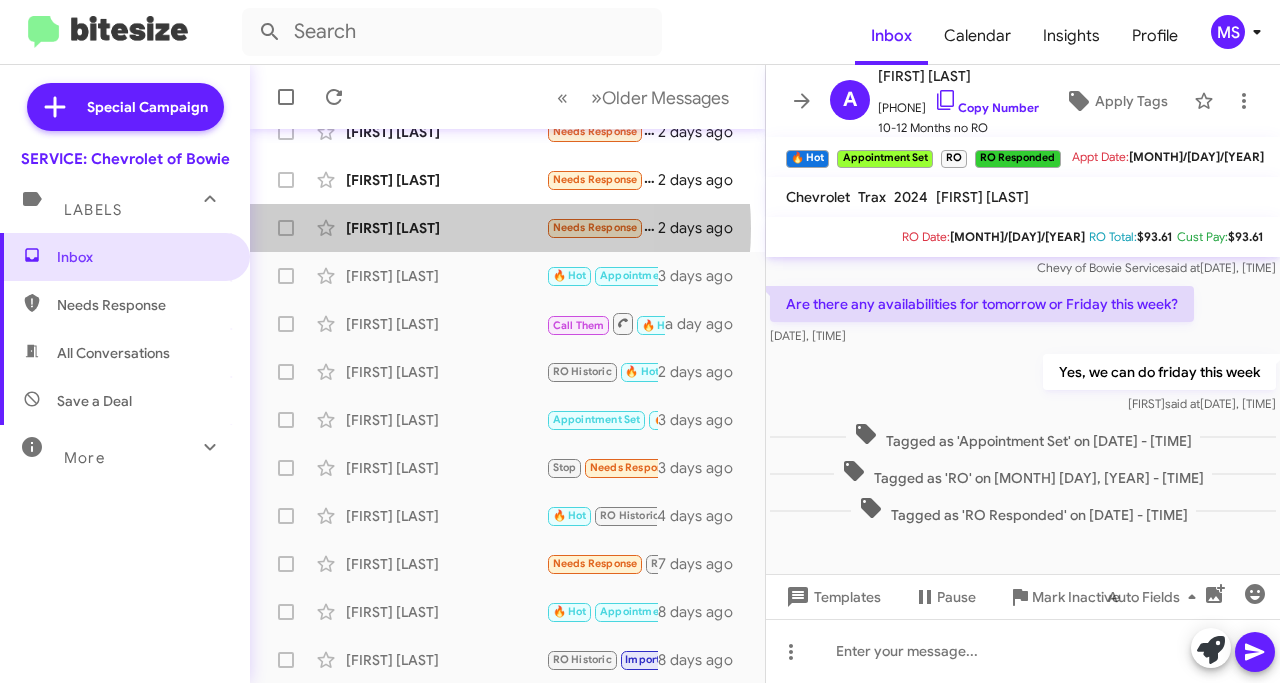click on "[FIRST] [LAST]" 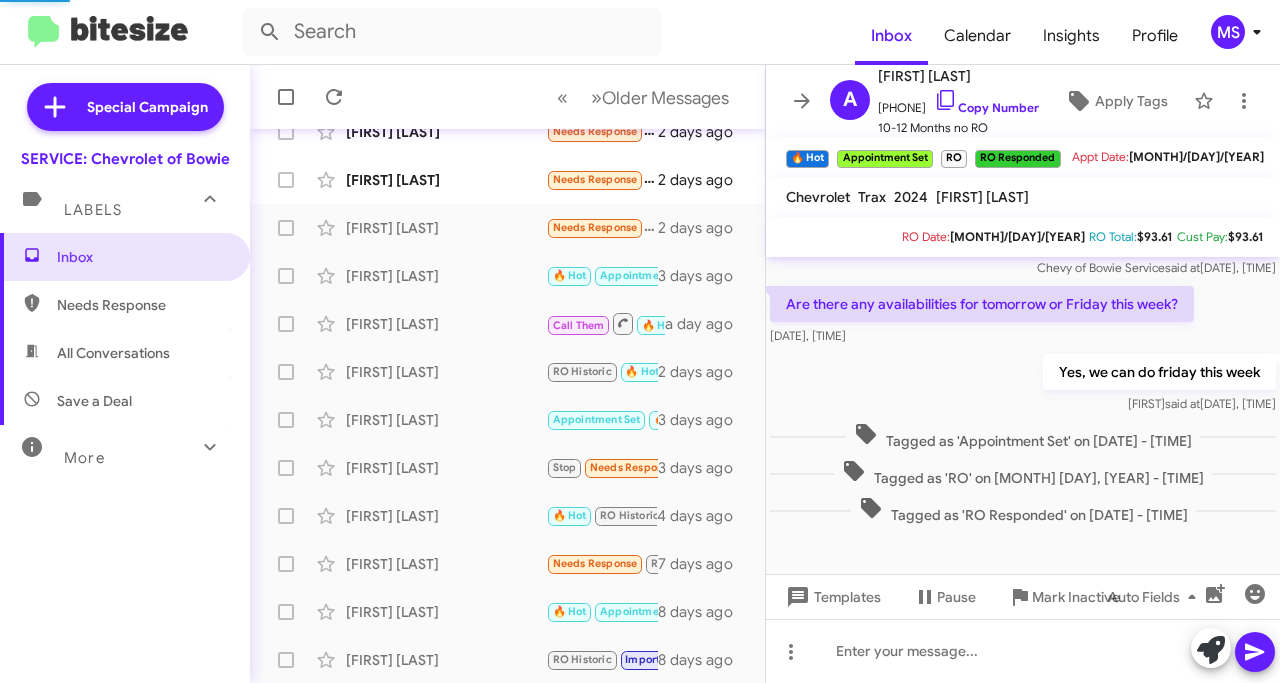 scroll, scrollTop: 0, scrollLeft: 0, axis: both 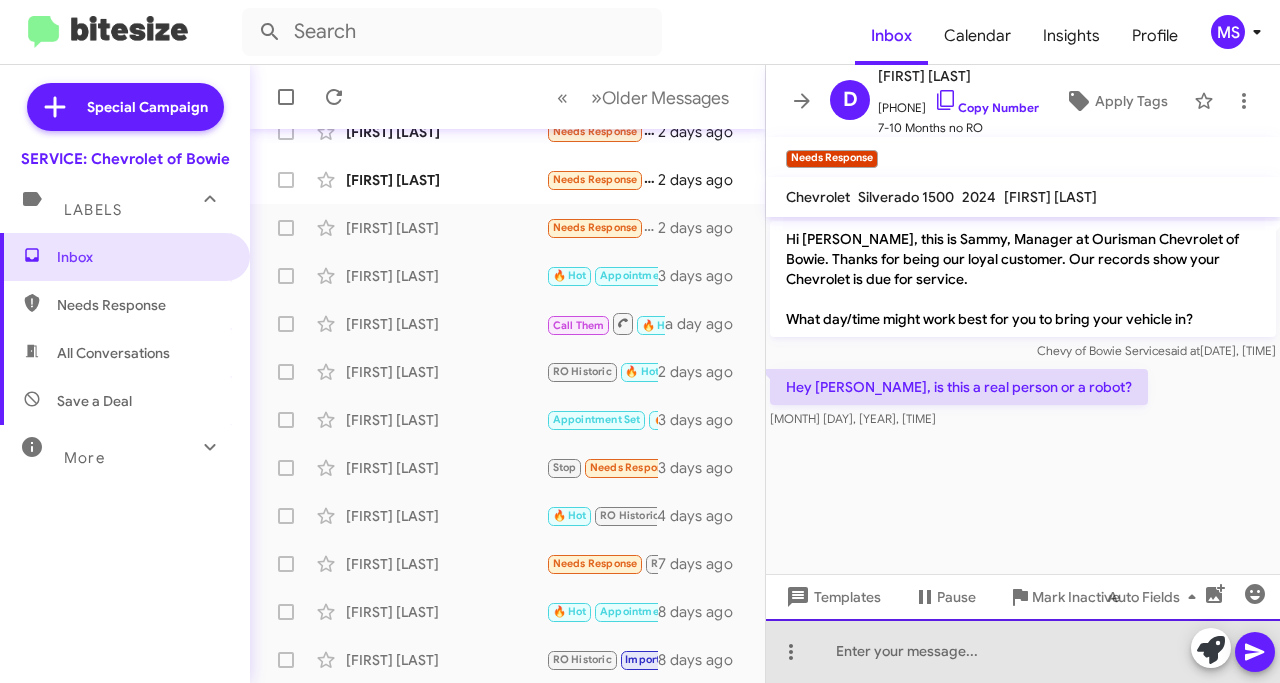 click 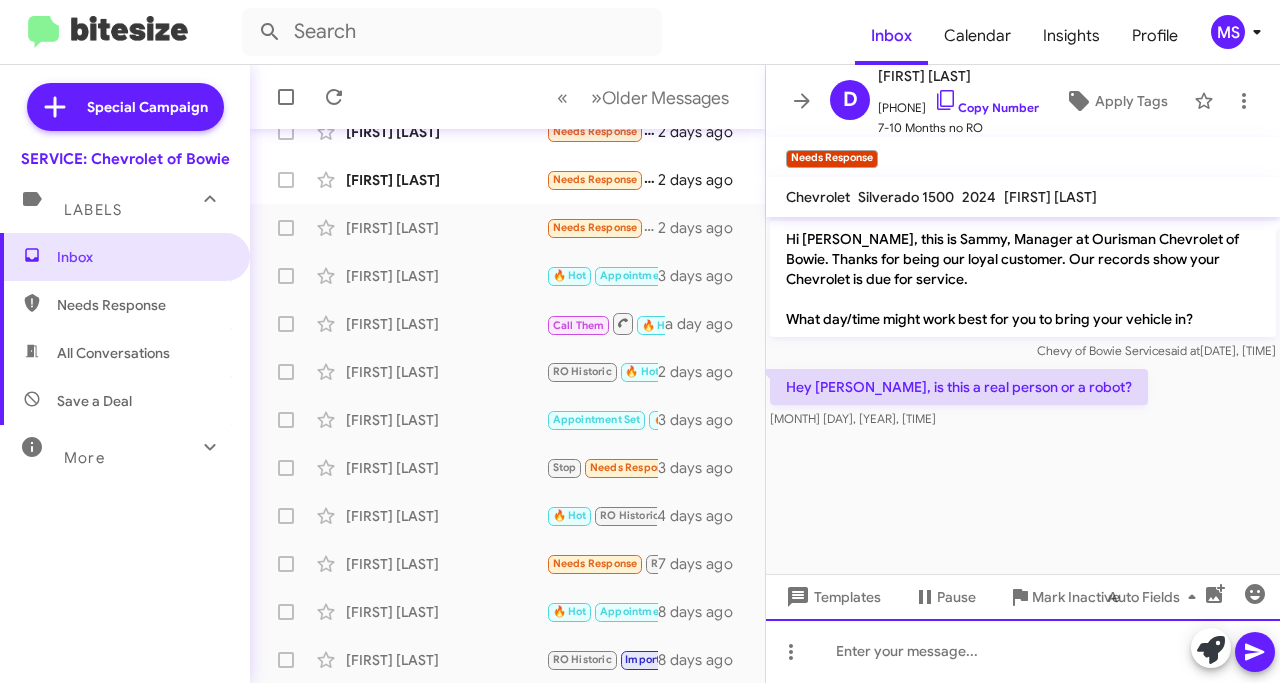 type 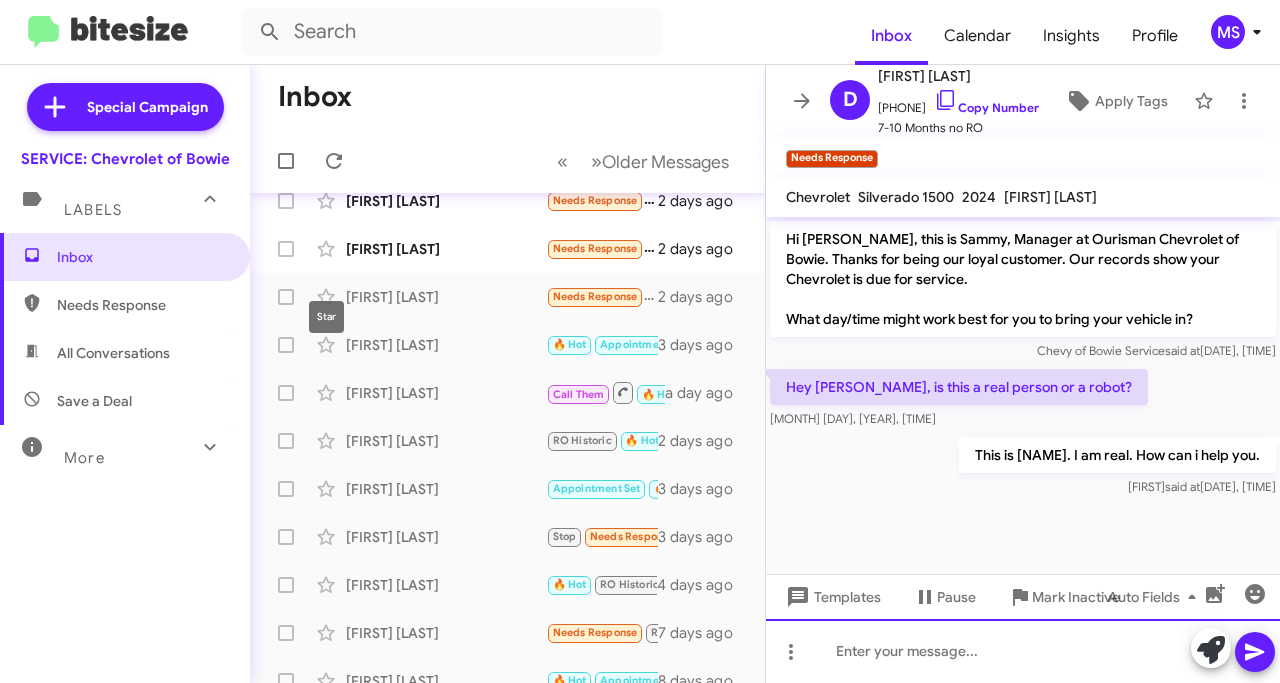 scroll, scrollTop: 377, scrollLeft: 0, axis: vertical 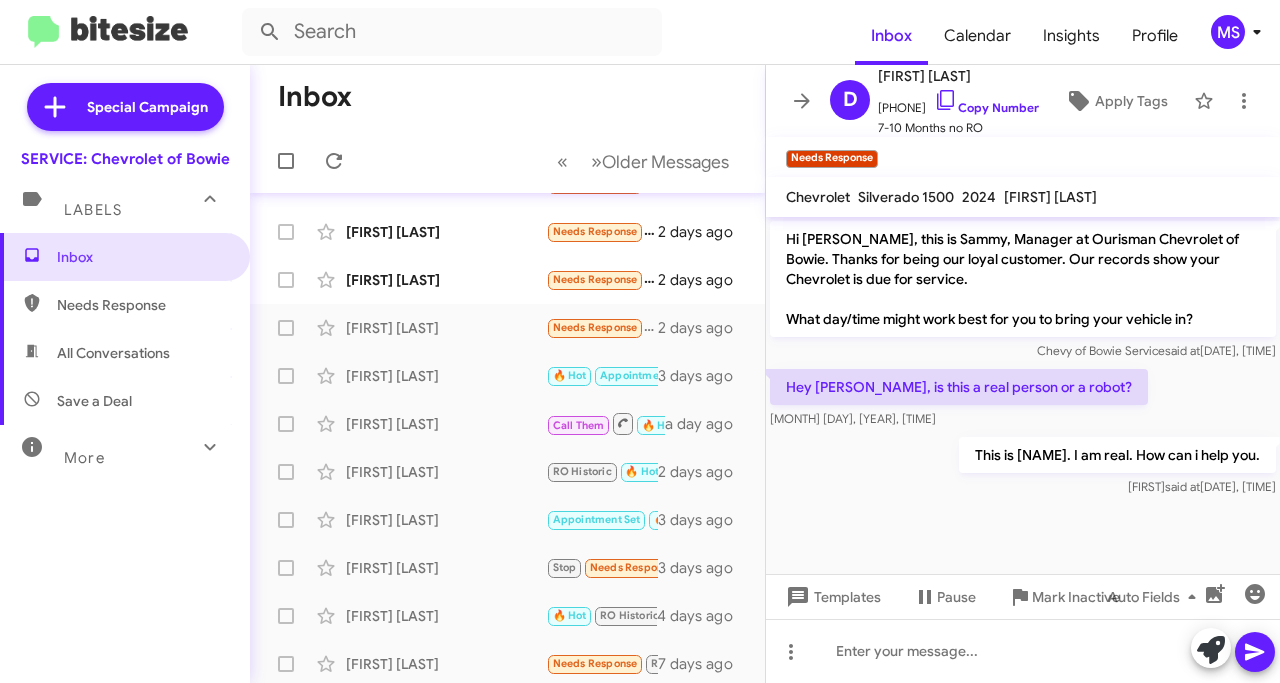 click on "[FIRST] [LAST] Needs Response What service? 2 days ago" 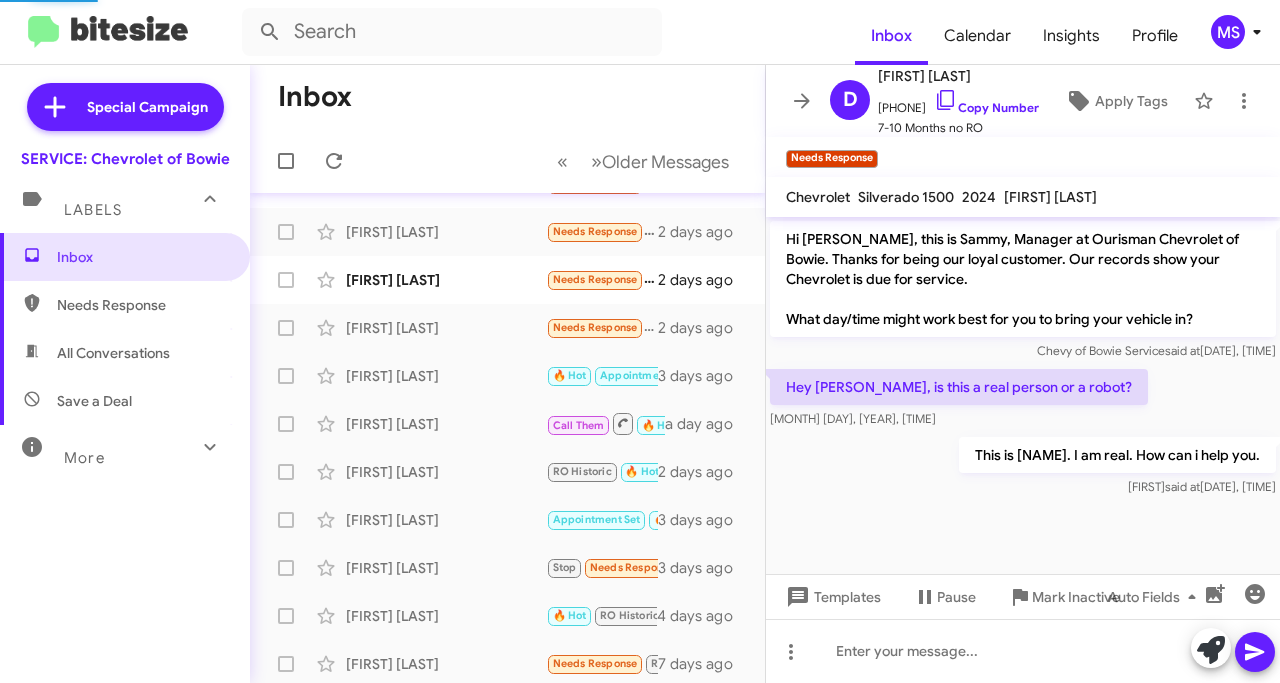 click on "[FIRST] [LAST]" 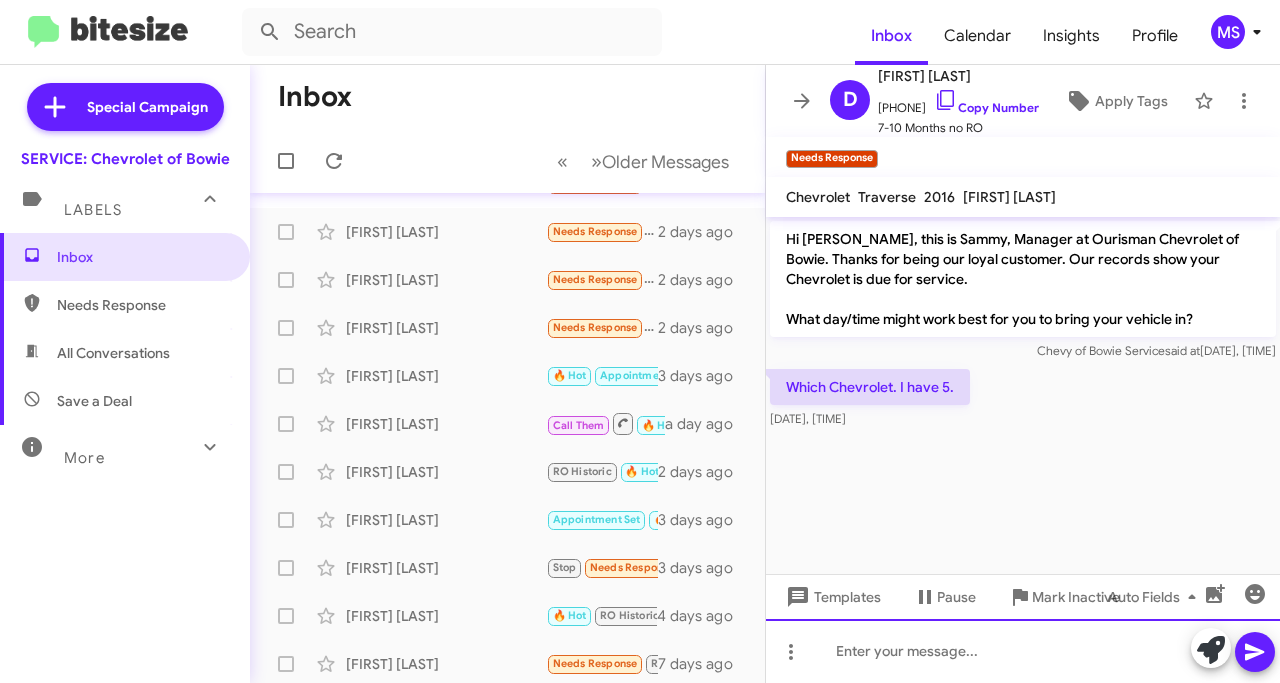drag, startPoint x: 877, startPoint y: 655, endPoint x: 793, endPoint y: 639, distance: 85.51023 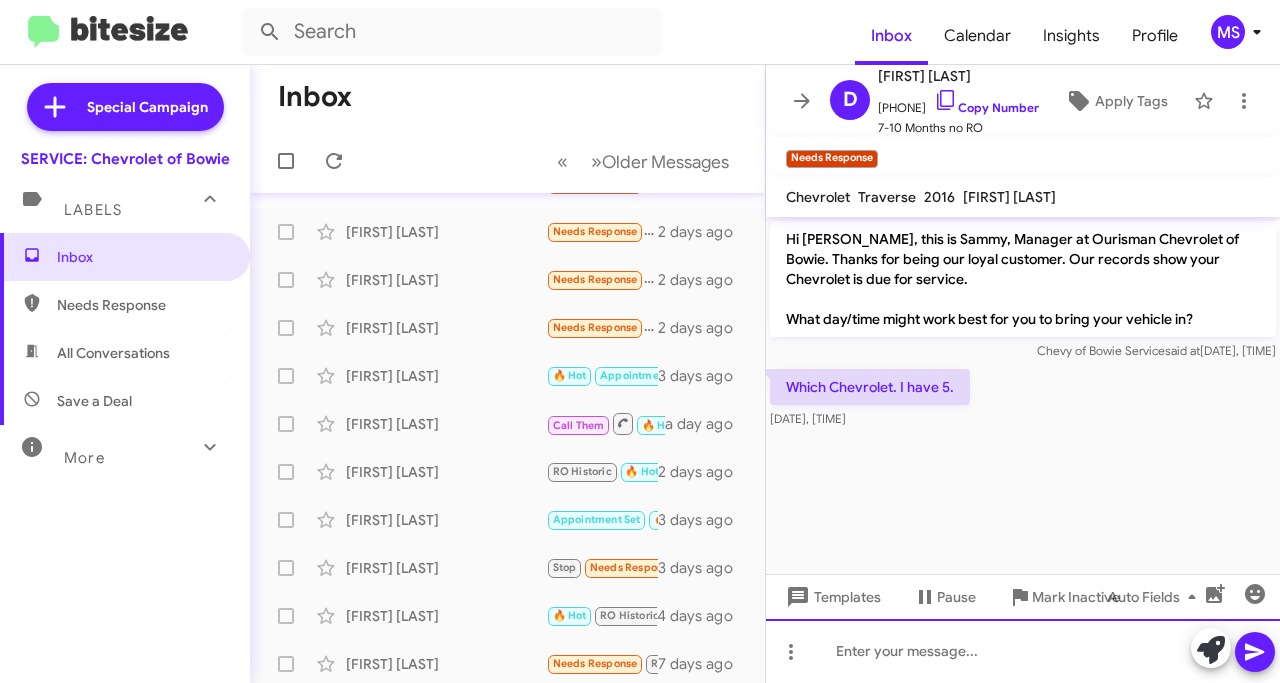 click 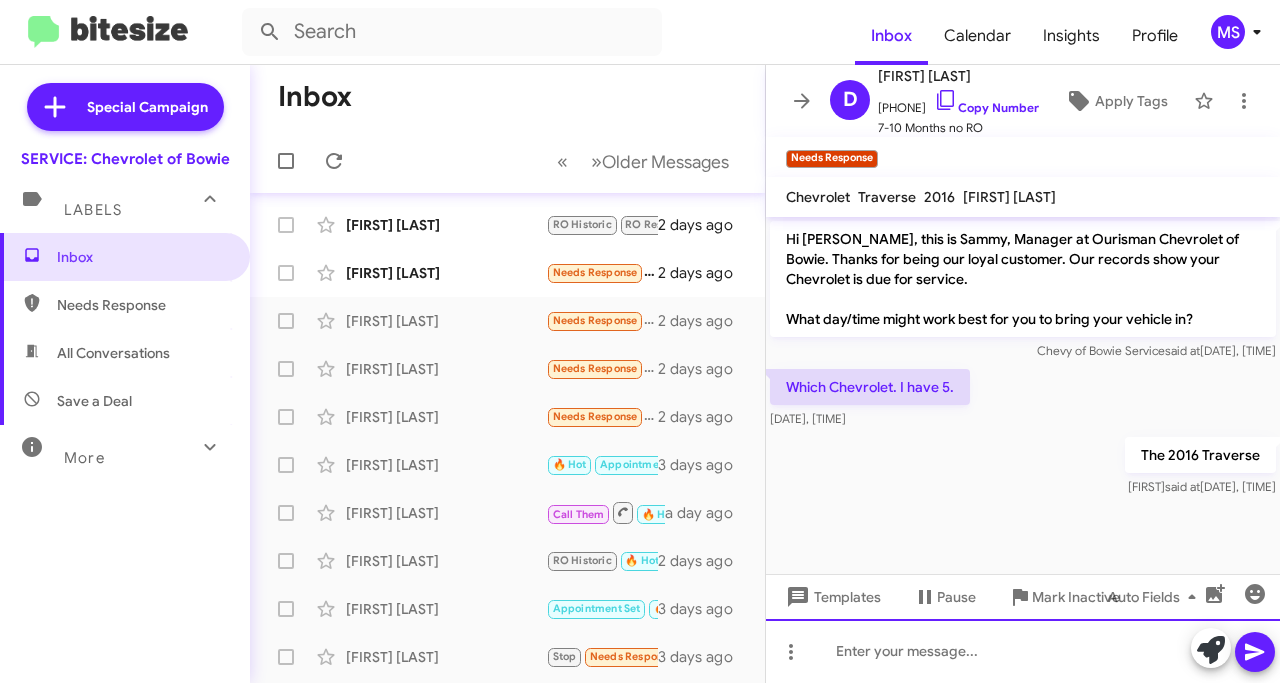 scroll, scrollTop: 177, scrollLeft: 0, axis: vertical 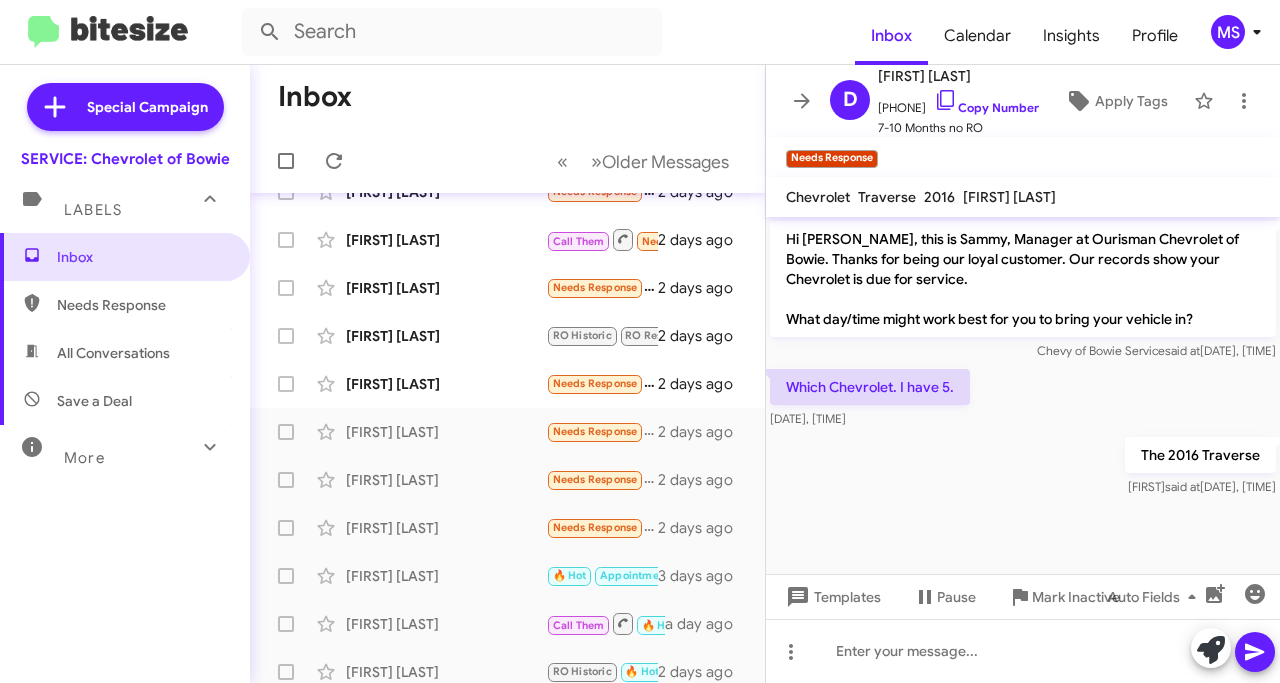 click on "[FIRST] [LAST]" 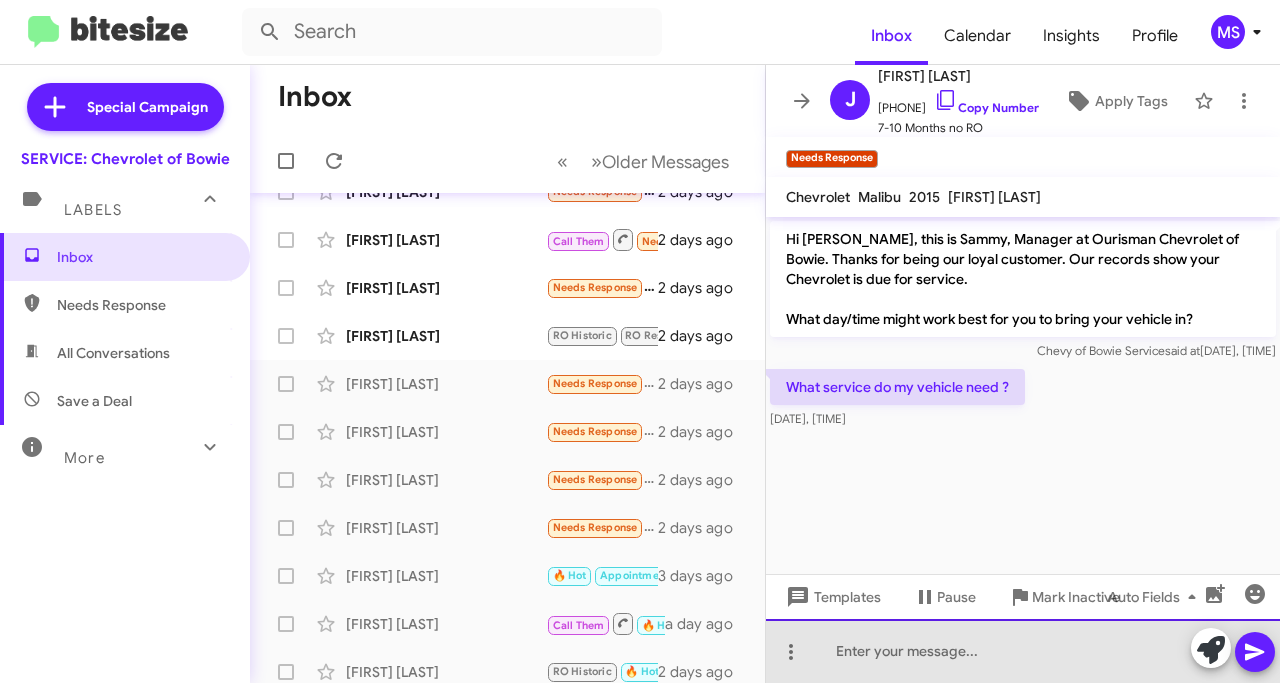 click 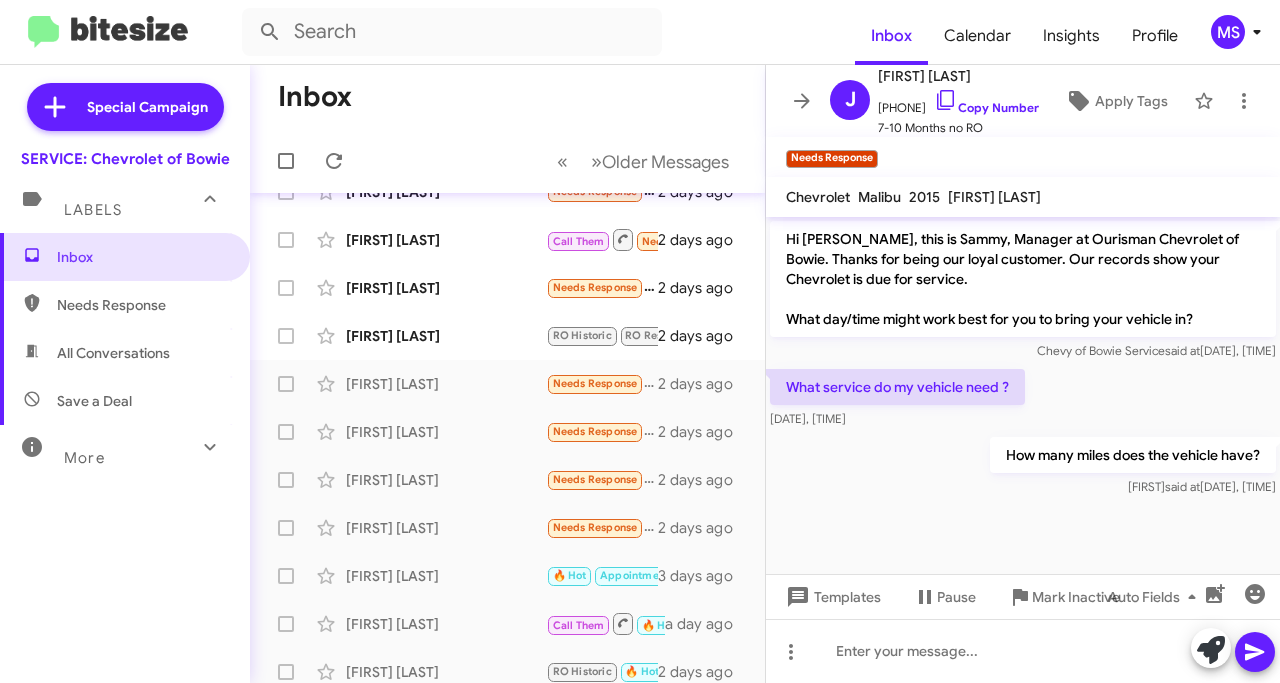 click on "[FIRST] [LAST]" 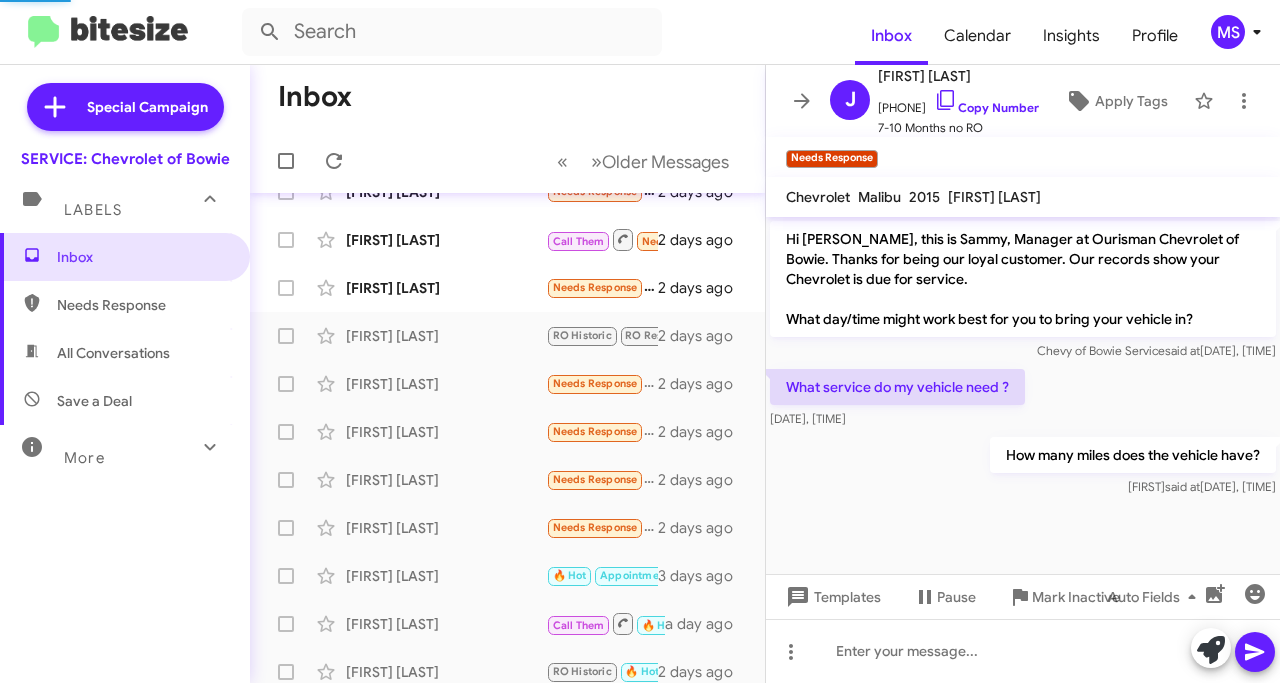 scroll, scrollTop: 701, scrollLeft: 0, axis: vertical 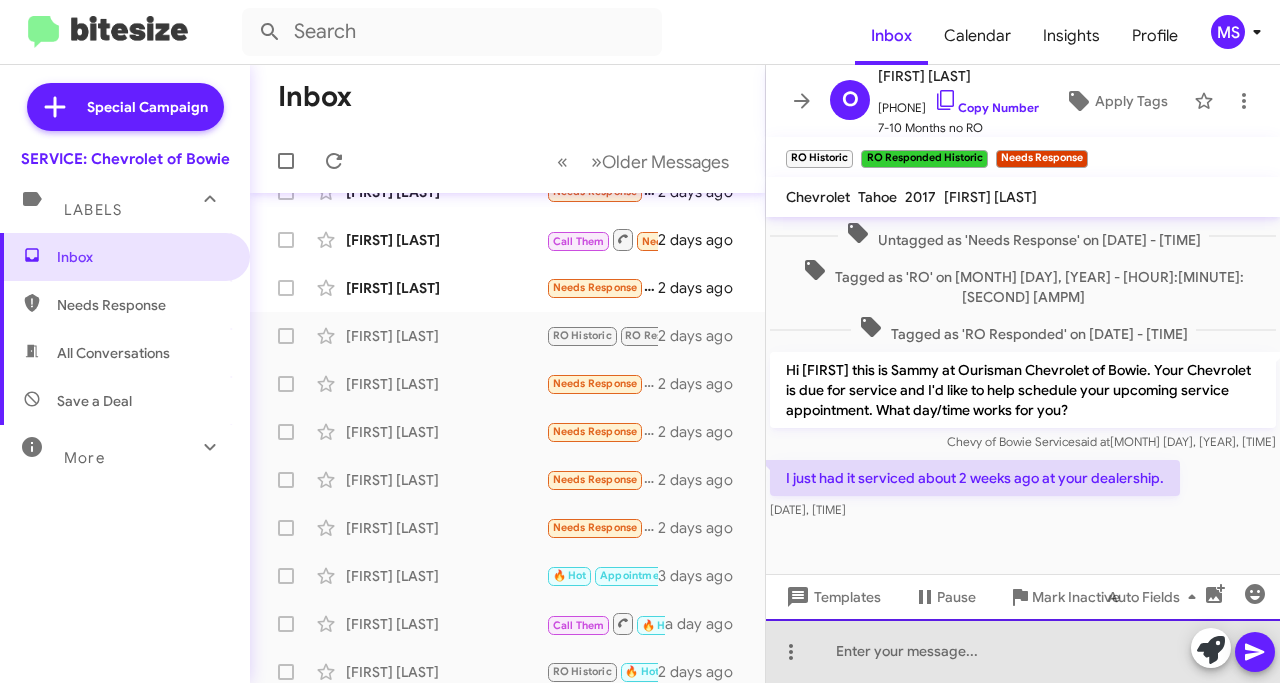 click 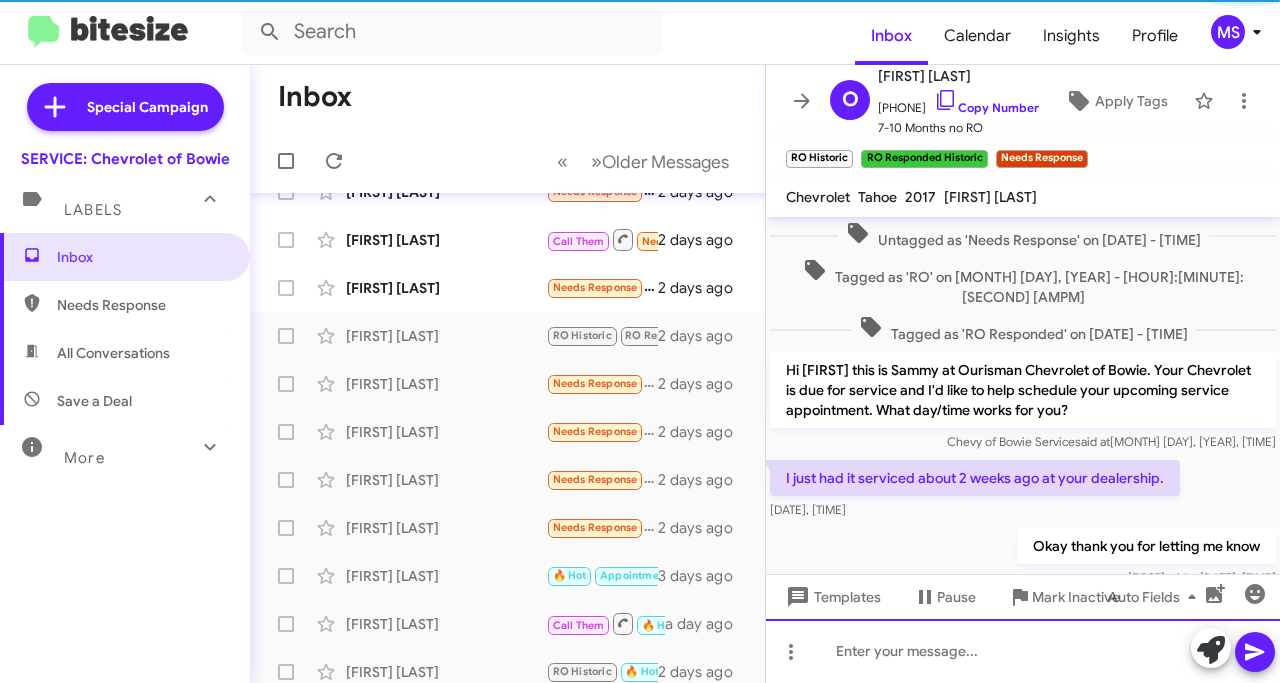 scroll, scrollTop: 0, scrollLeft: 0, axis: both 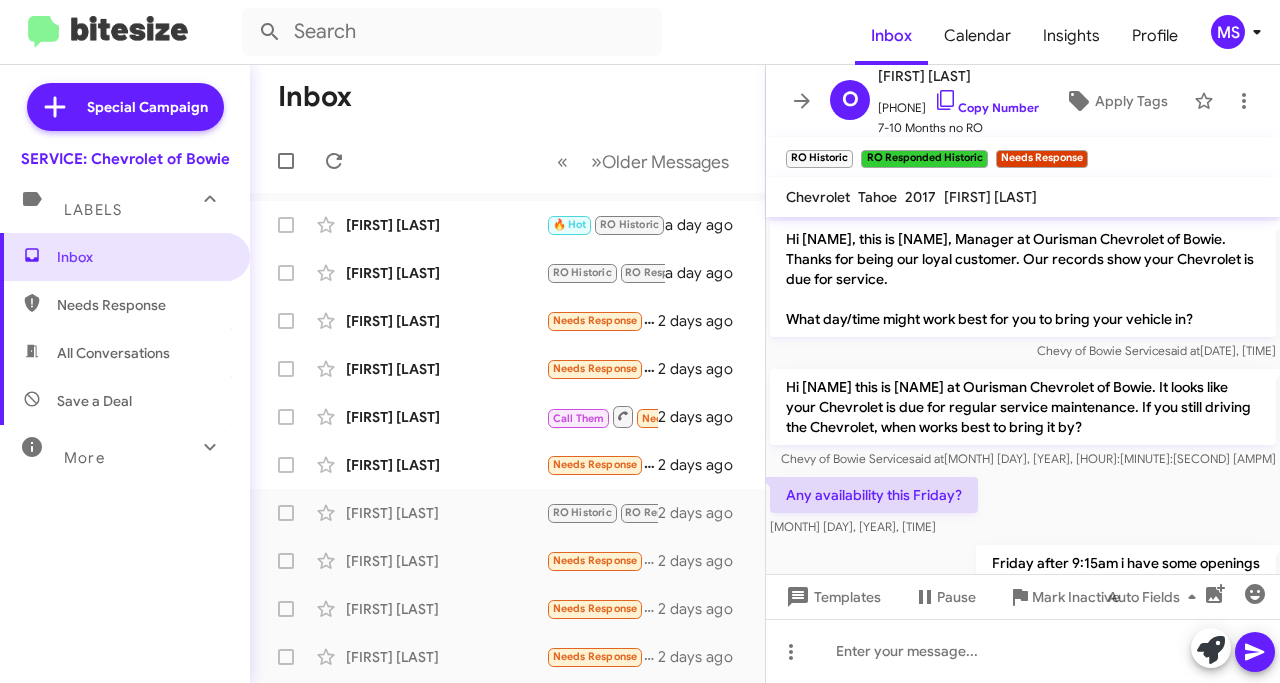 click on "[FIRST] [LAST]" 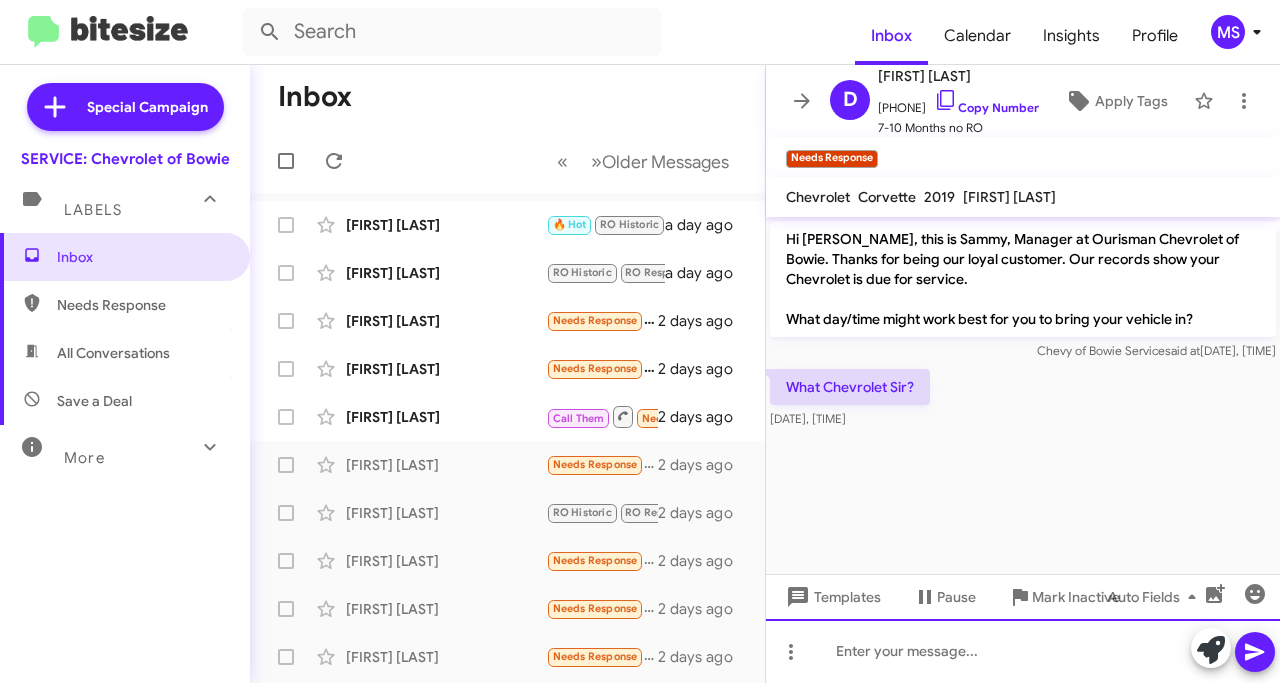 click 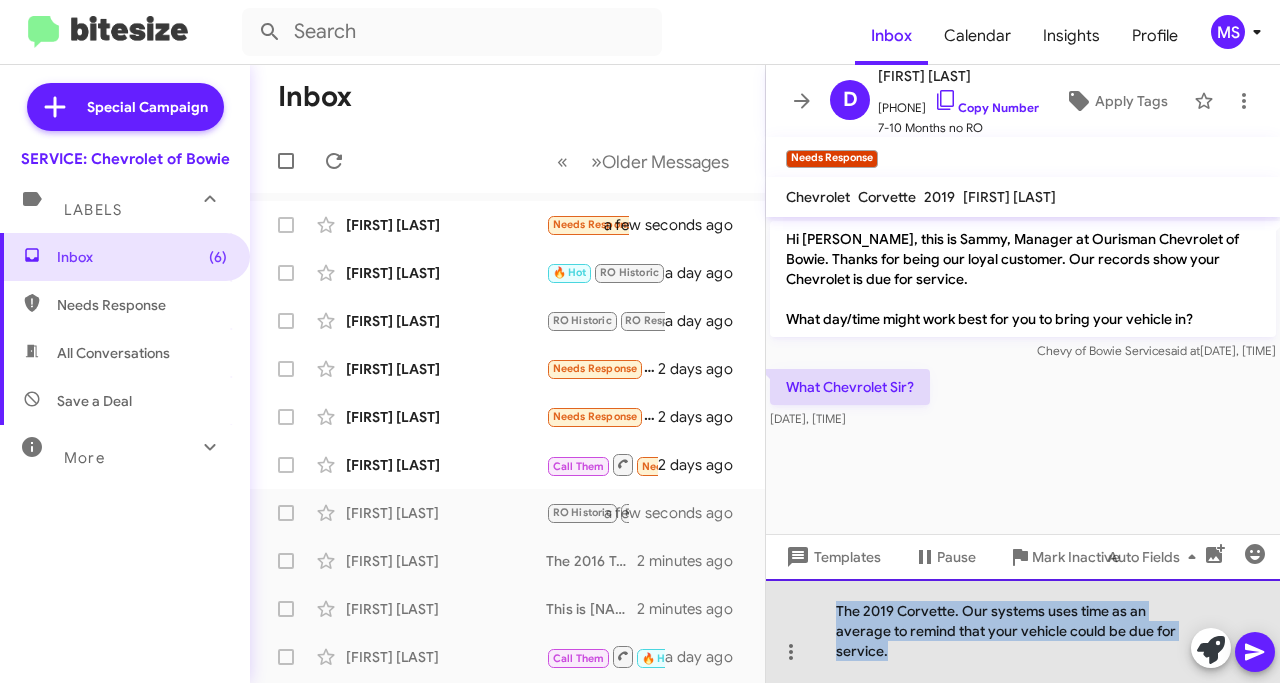drag, startPoint x: 881, startPoint y: 654, endPoint x: 819, endPoint y: 579, distance: 97.308784 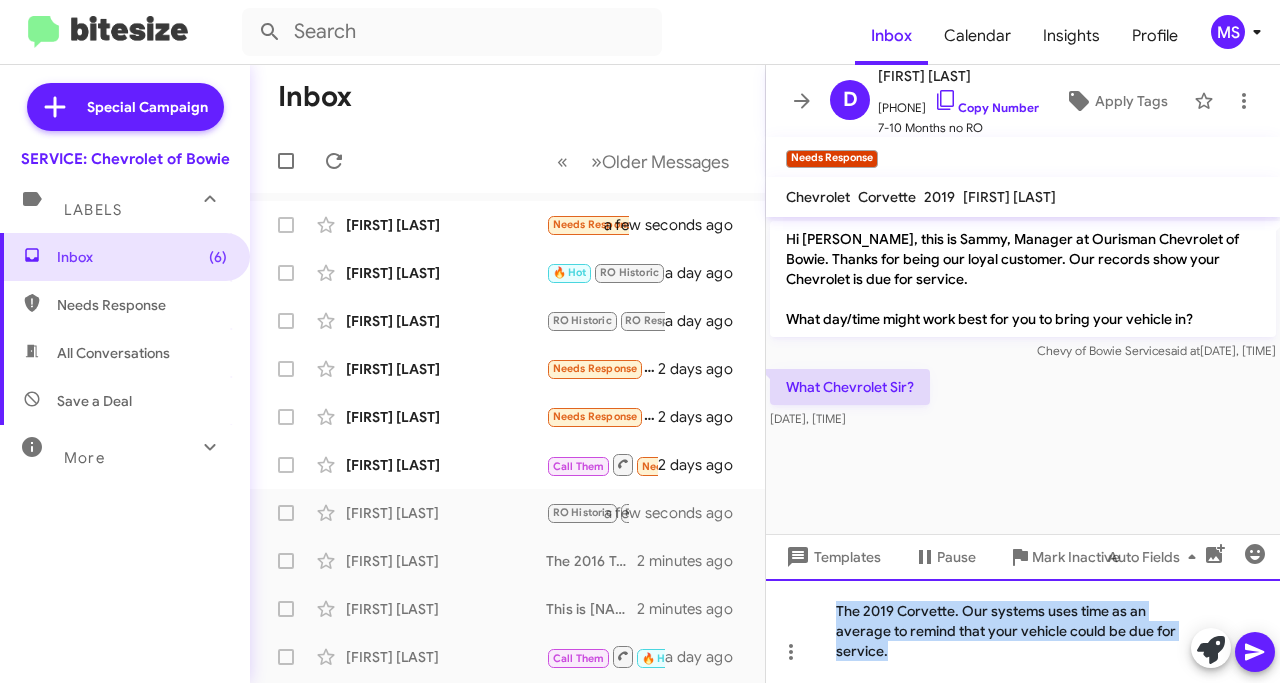 copy on "The 2019 Corvette. Our systems uses time as an average to remind that your vehicle could be due for service." 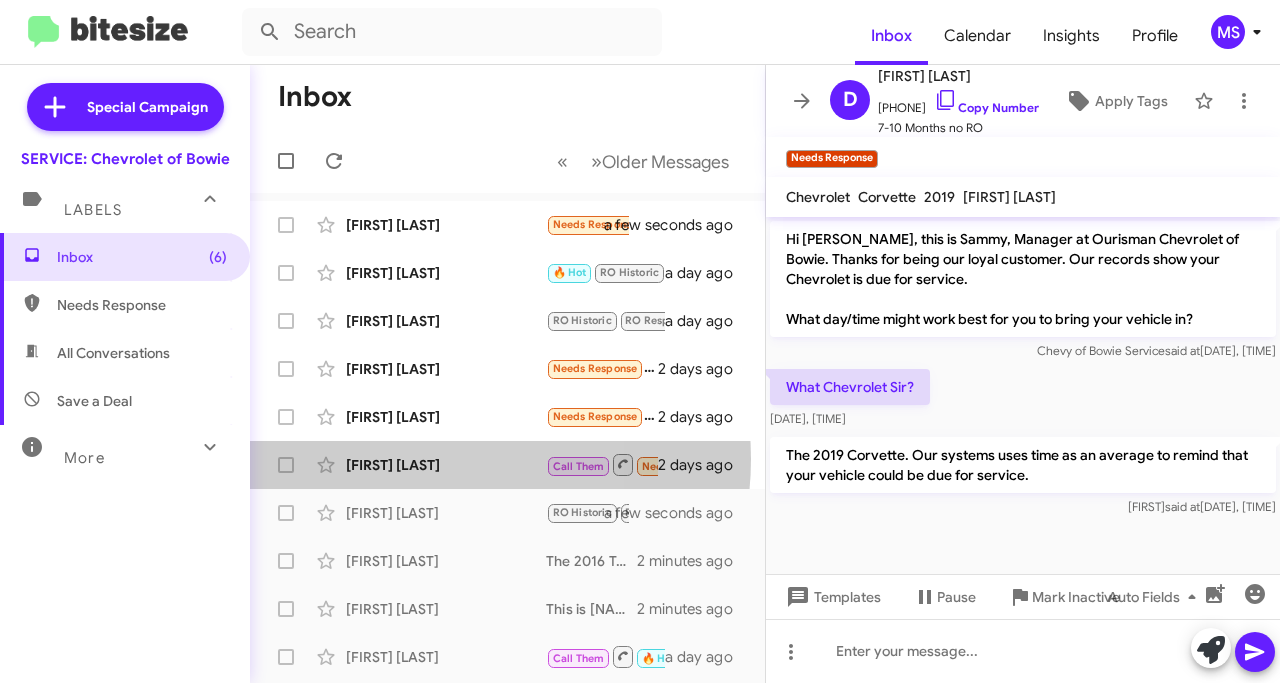click on "[FIRST] [LAST]" 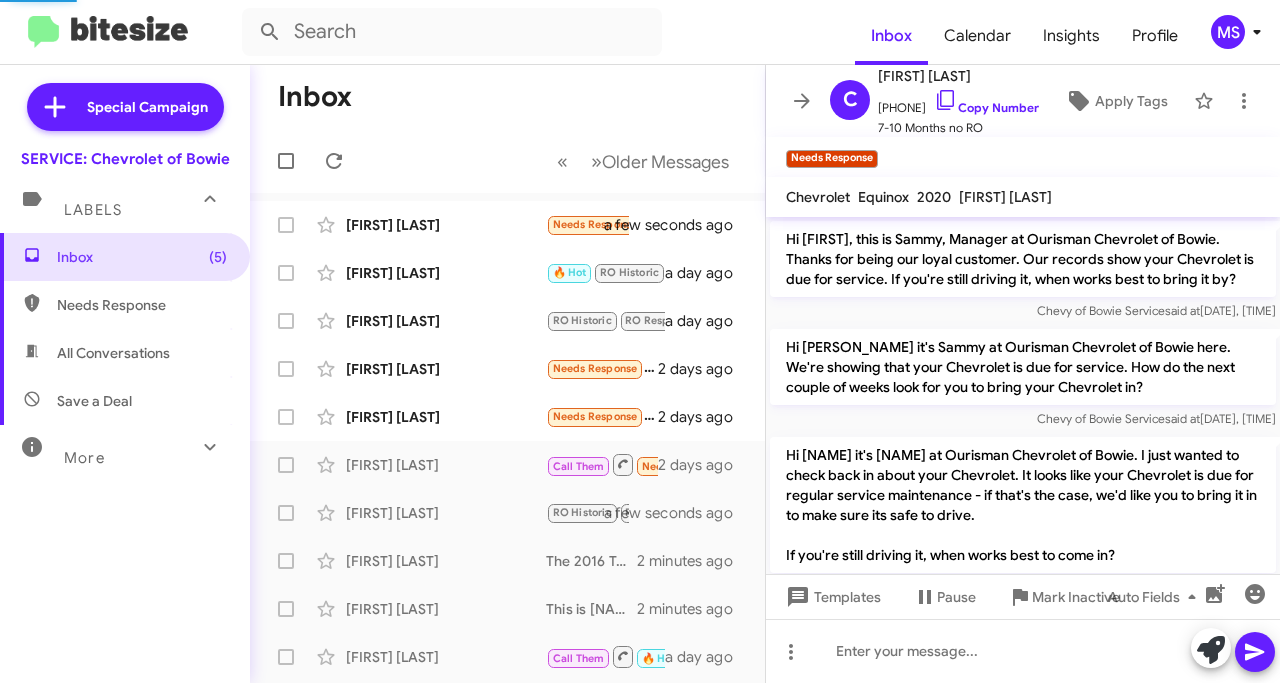 scroll, scrollTop: 278, scrollLeft: 0, axis: vertical 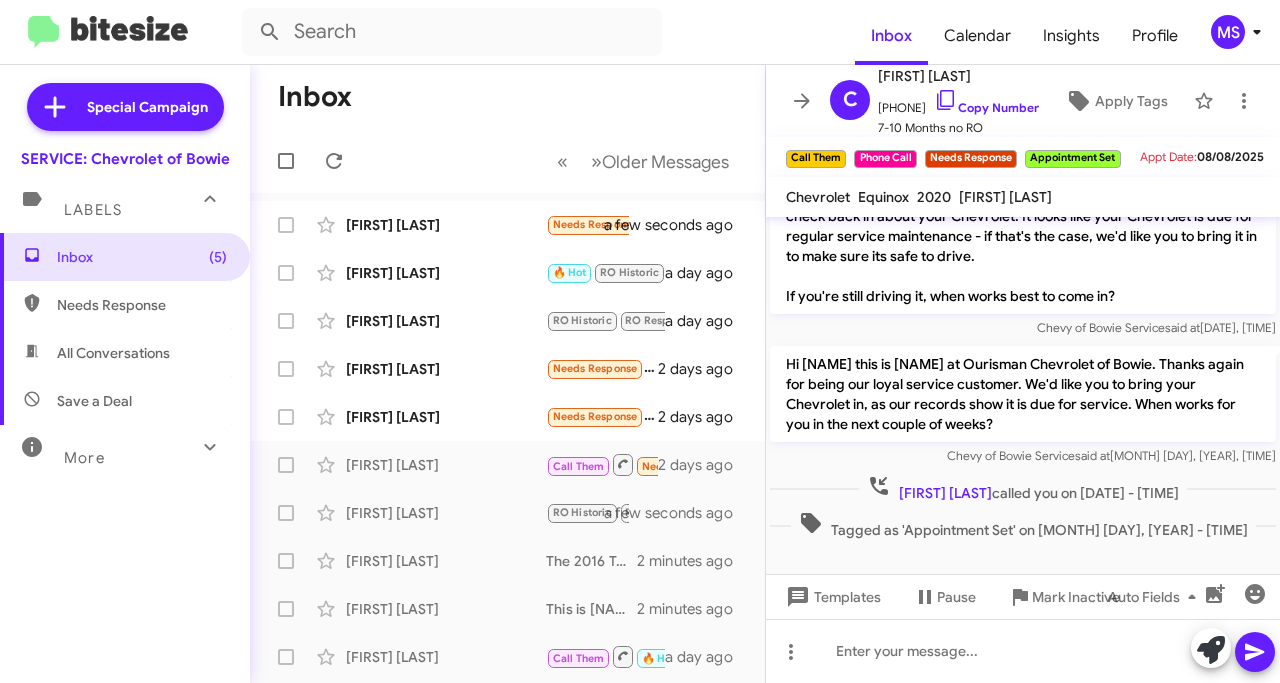 click on "[FIRST] [LAST]" 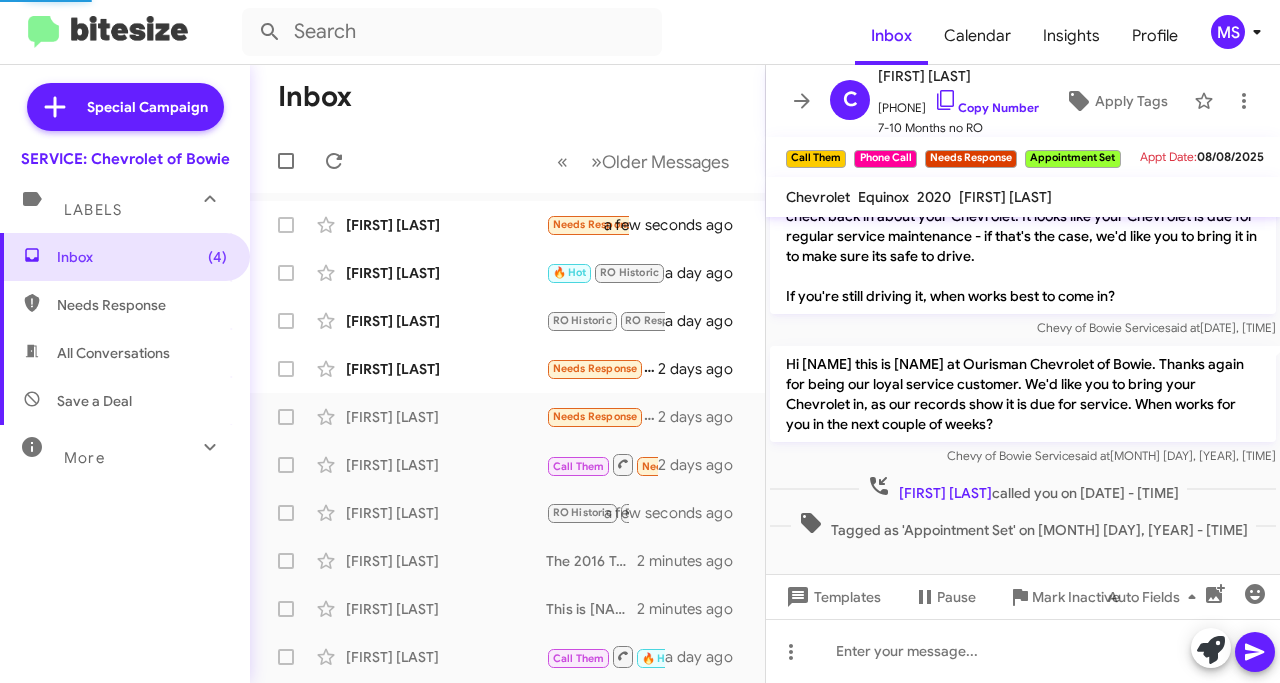 scroll, scrollTop: 0, scrollLeft: 0, axis: both 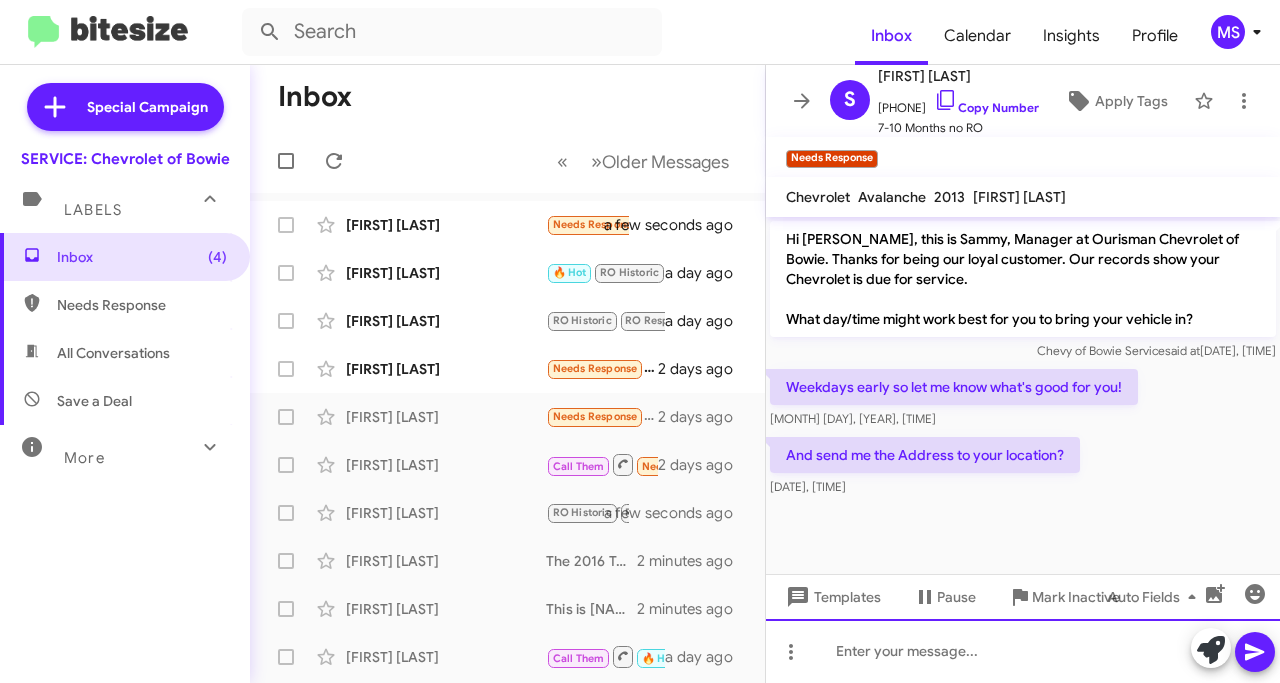 click 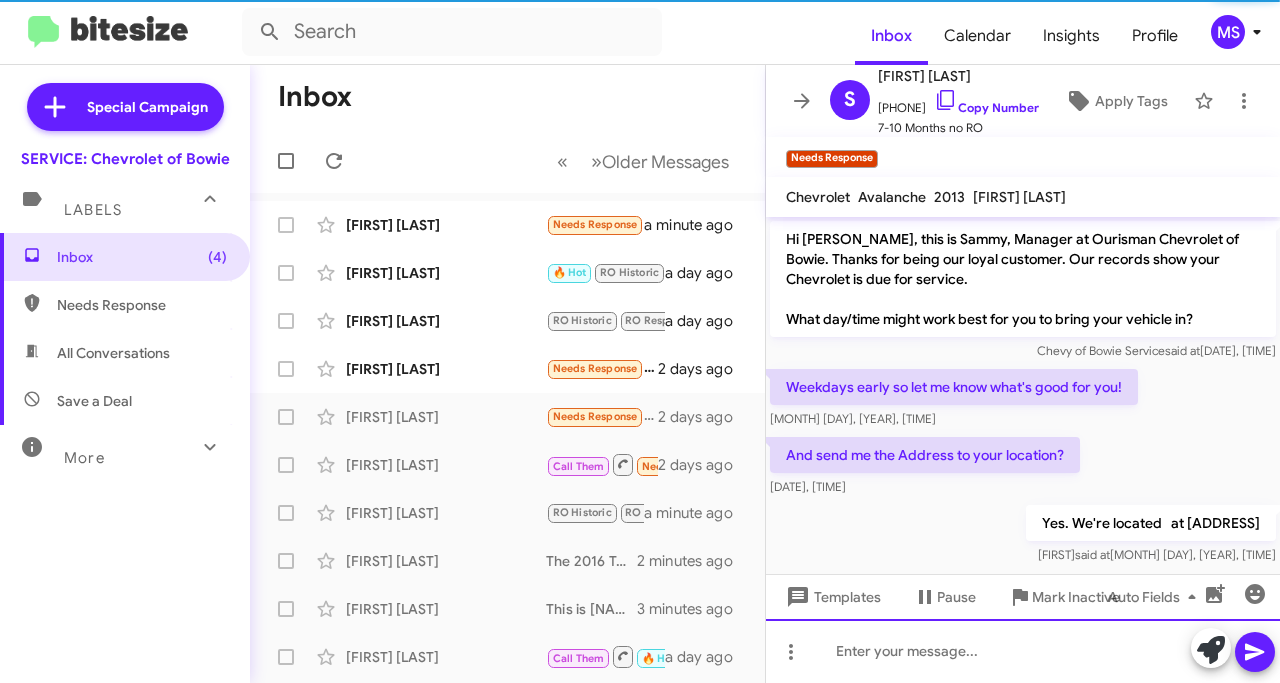 scroll, scrollTop: 14, scrollLeft: 0, axis: vertical 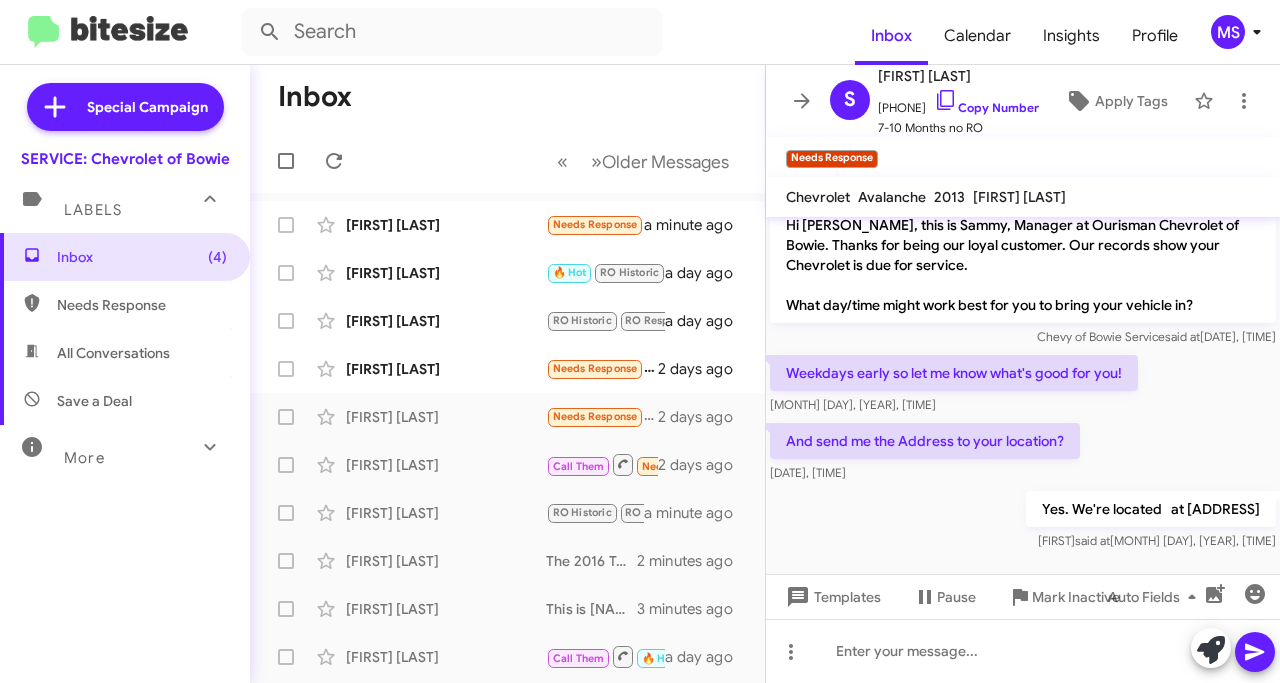 click on "[FIRST] [LAST]" 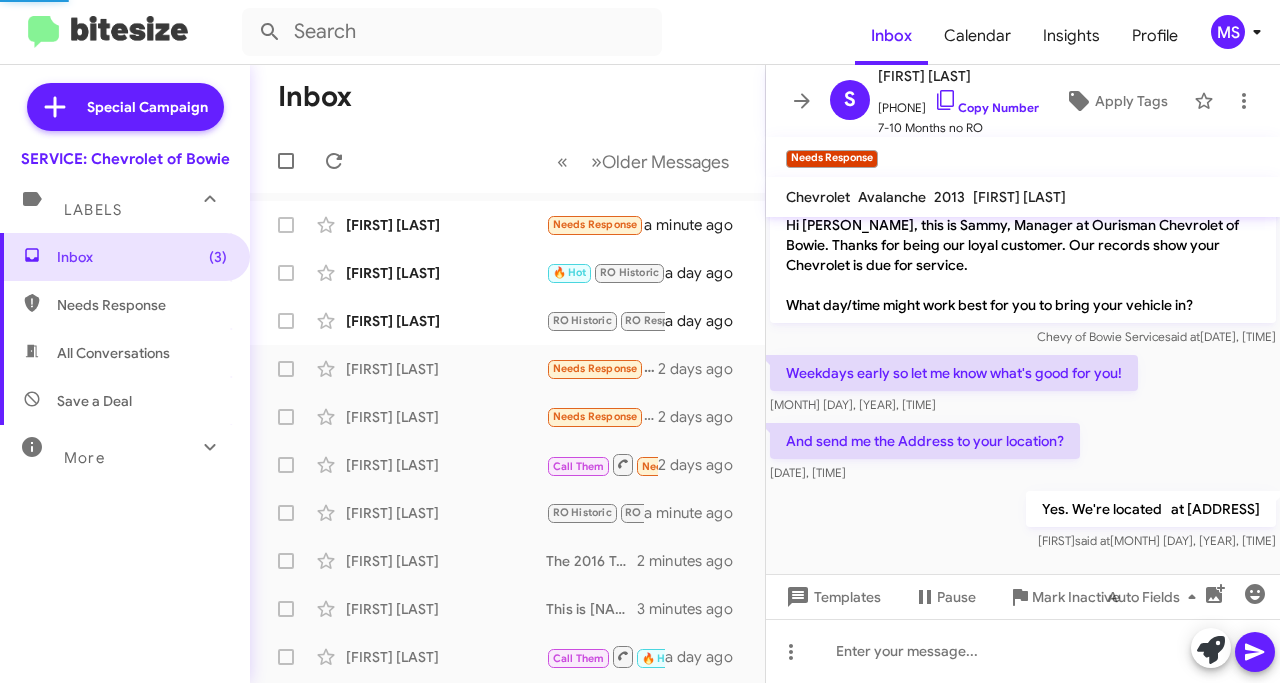 scroll, scrollTop: 0, scrollLeft: 0, axis: both 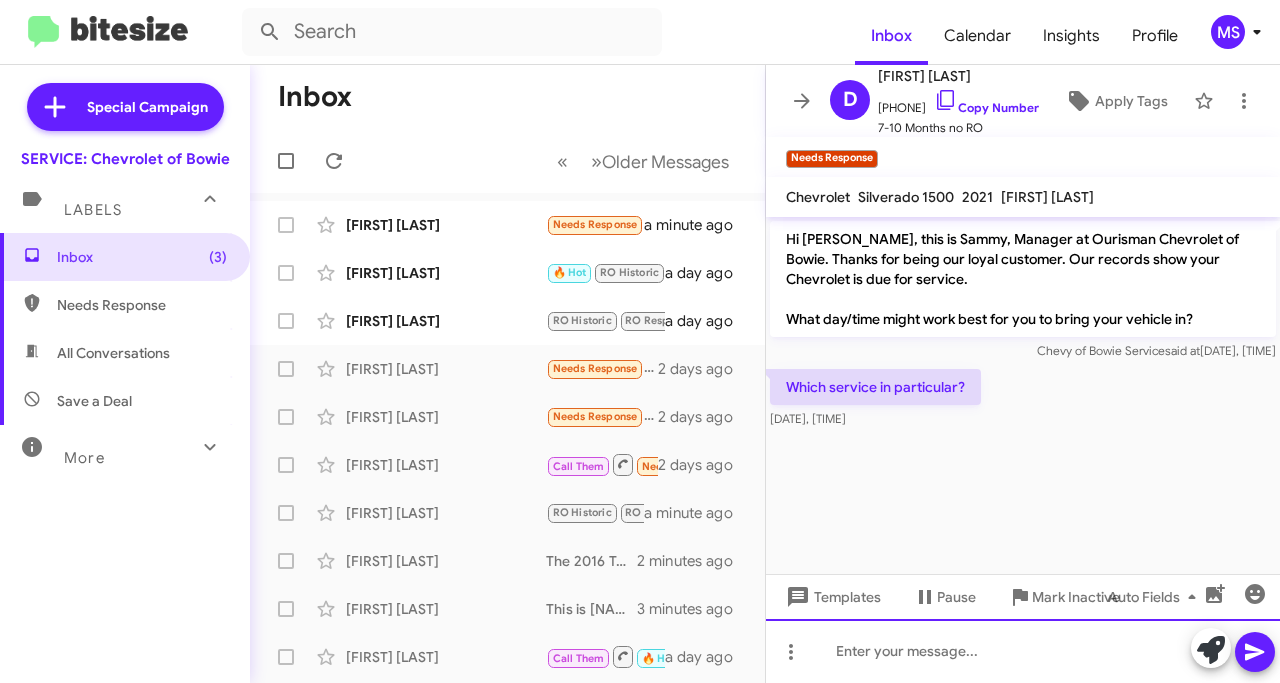 click 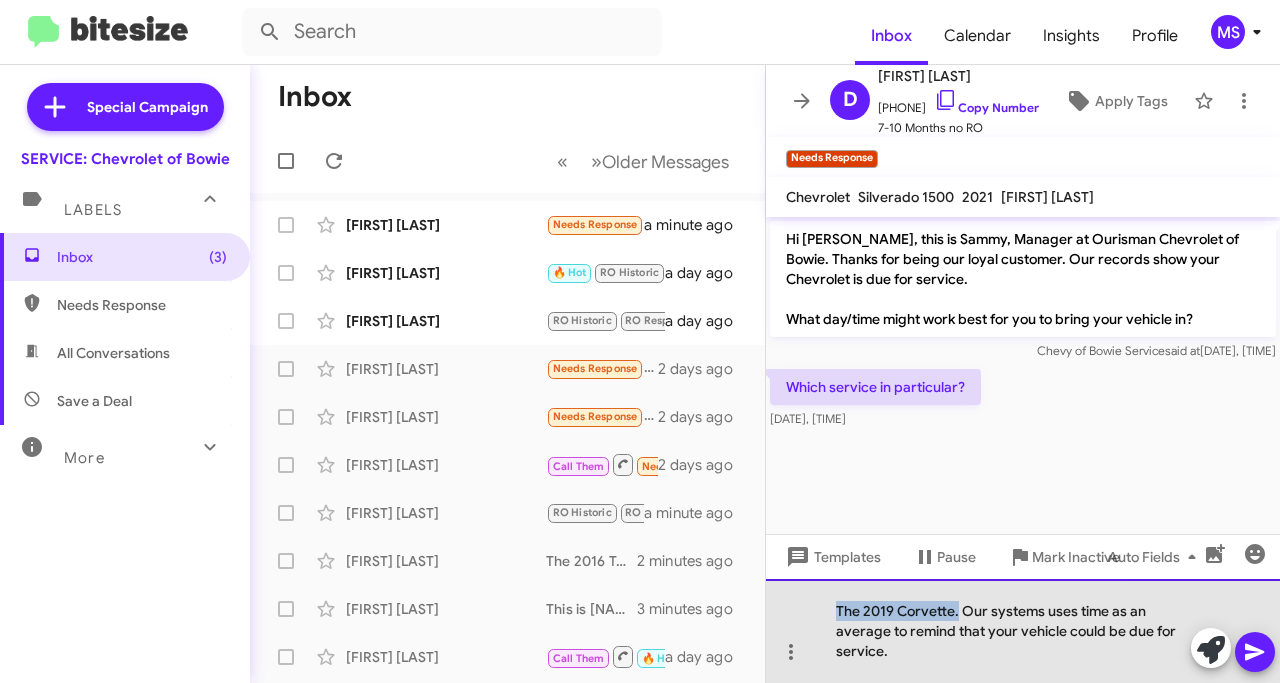 drag, startPoint x: 944, startPoint y: 613, endPoint x: 802, endPoint y: 613, distance: 142 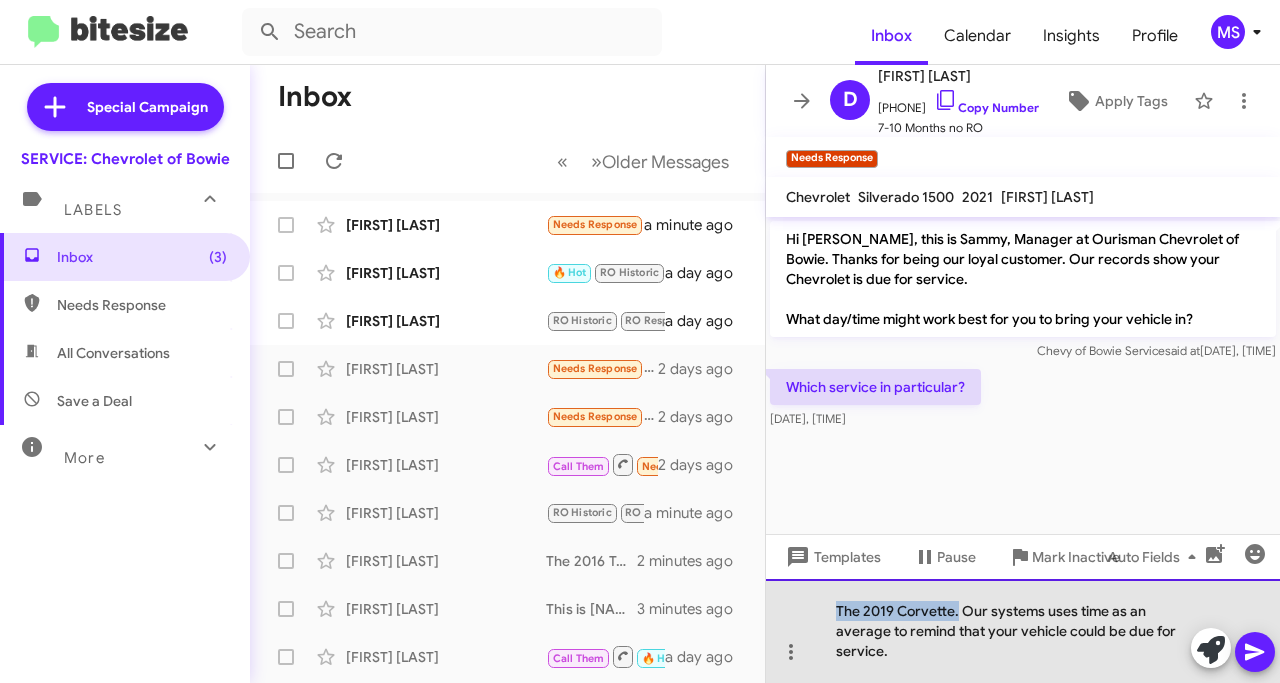 click on "The 2019 Corvette. Our systems uses time as an average to remind that your vehicle could be due for service." 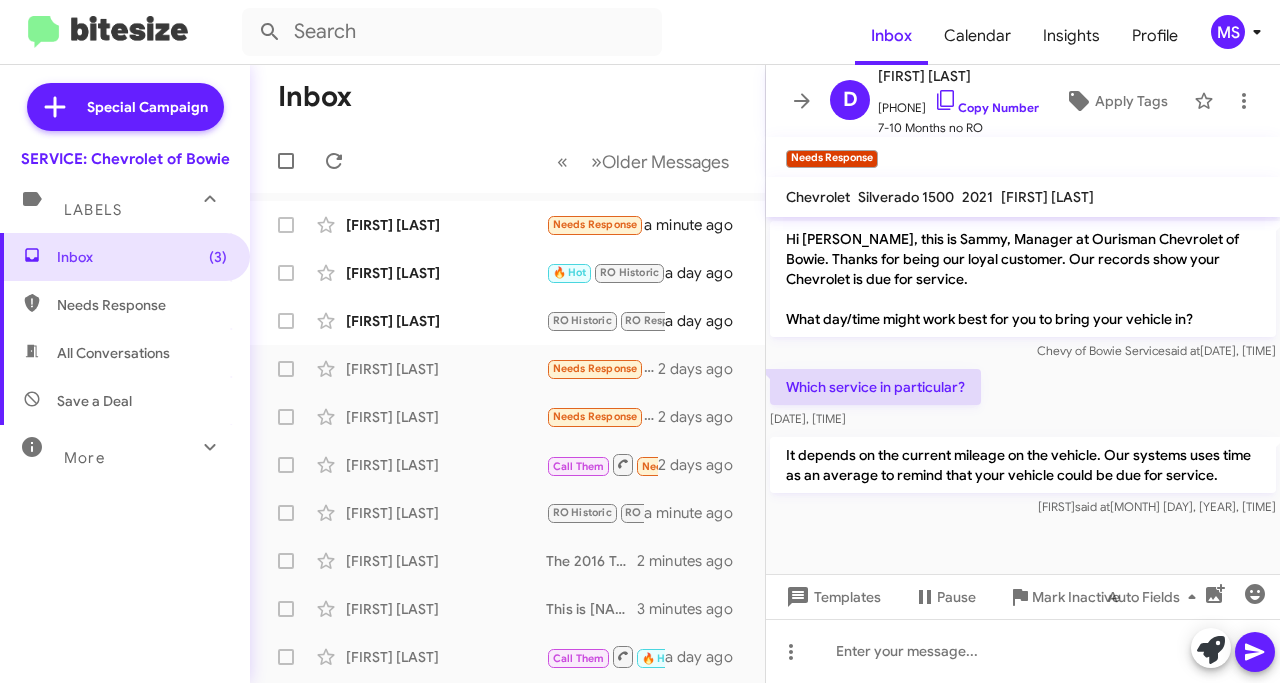 click on "[FIRST] [LAST]" 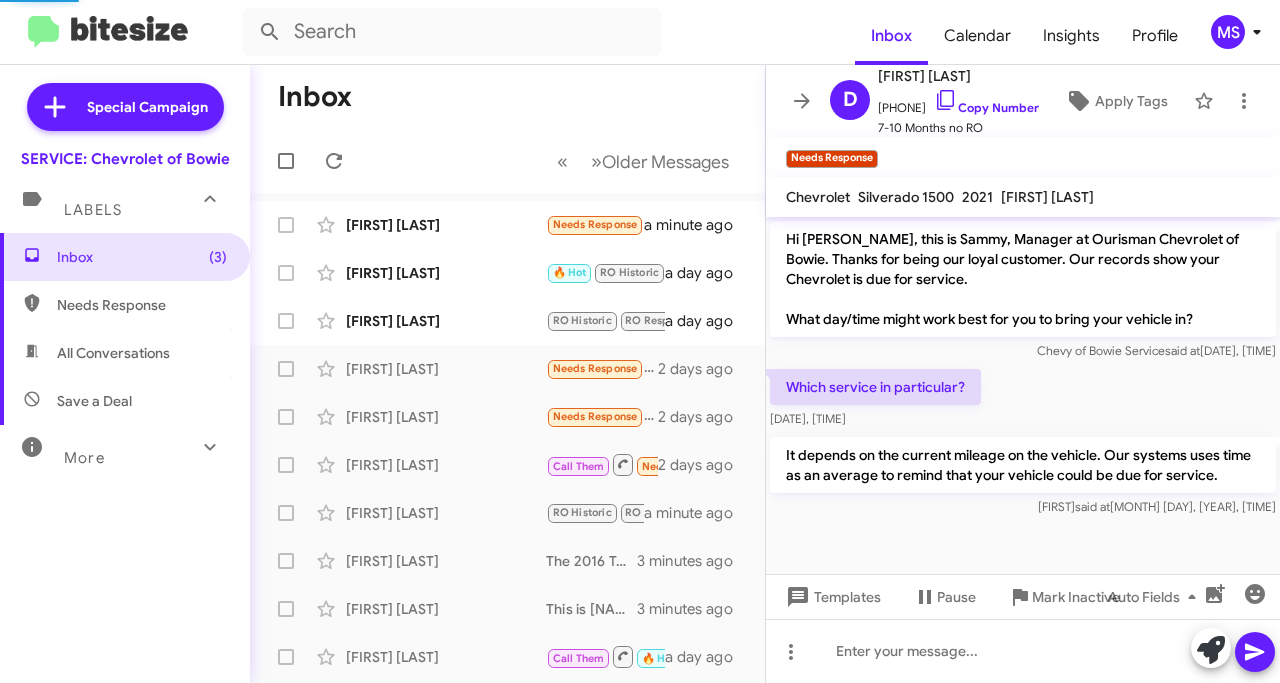 scroll, scrollTop: 823, scrollLeft: 0, axis: vertical 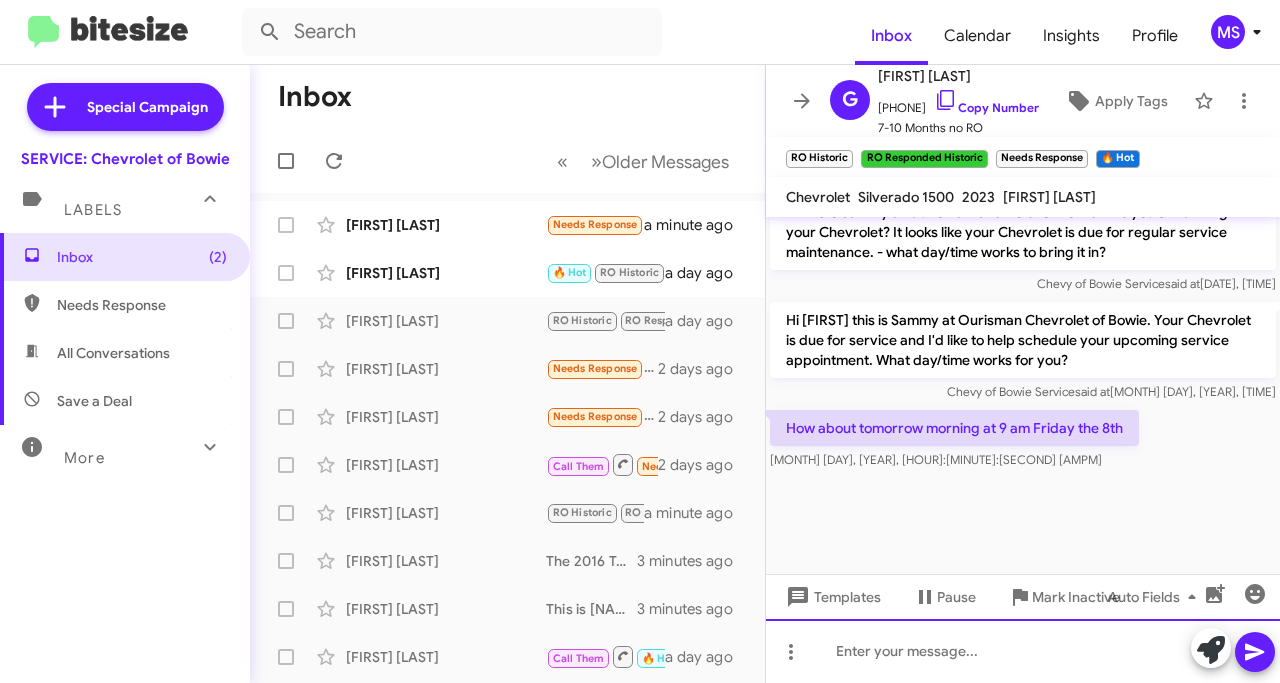 click 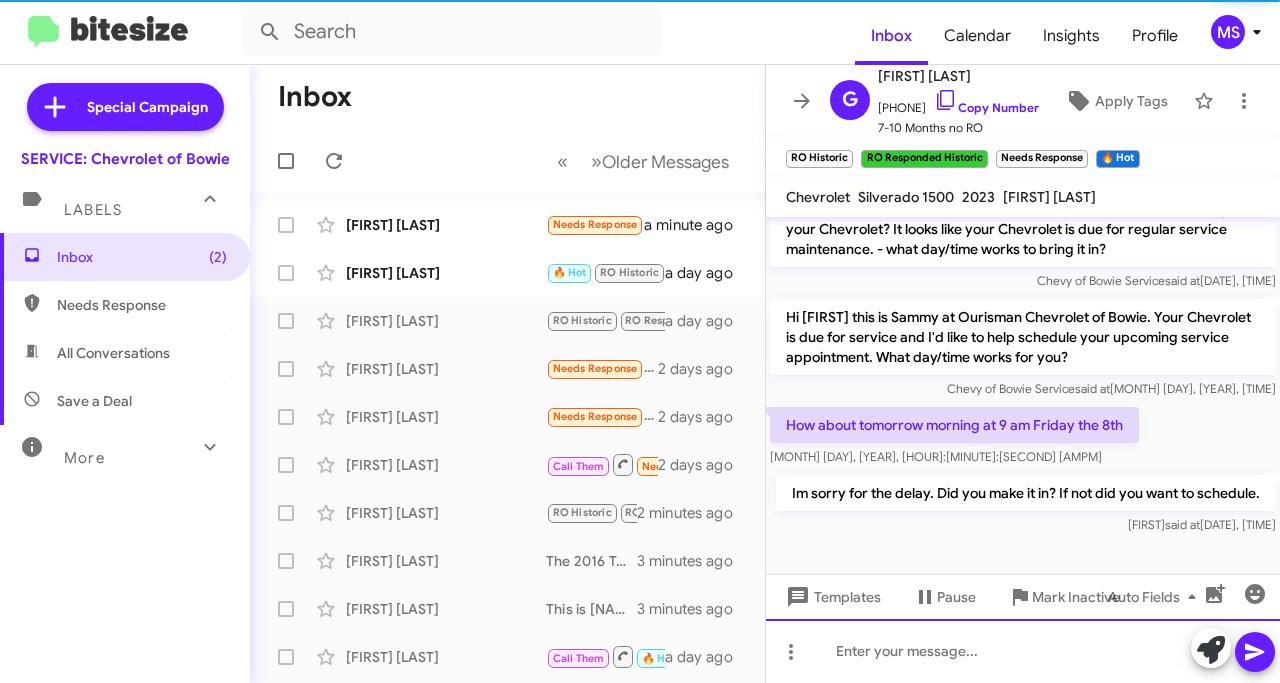 scroll, scrollTop: 0, scrollLeft: 0, axis: both 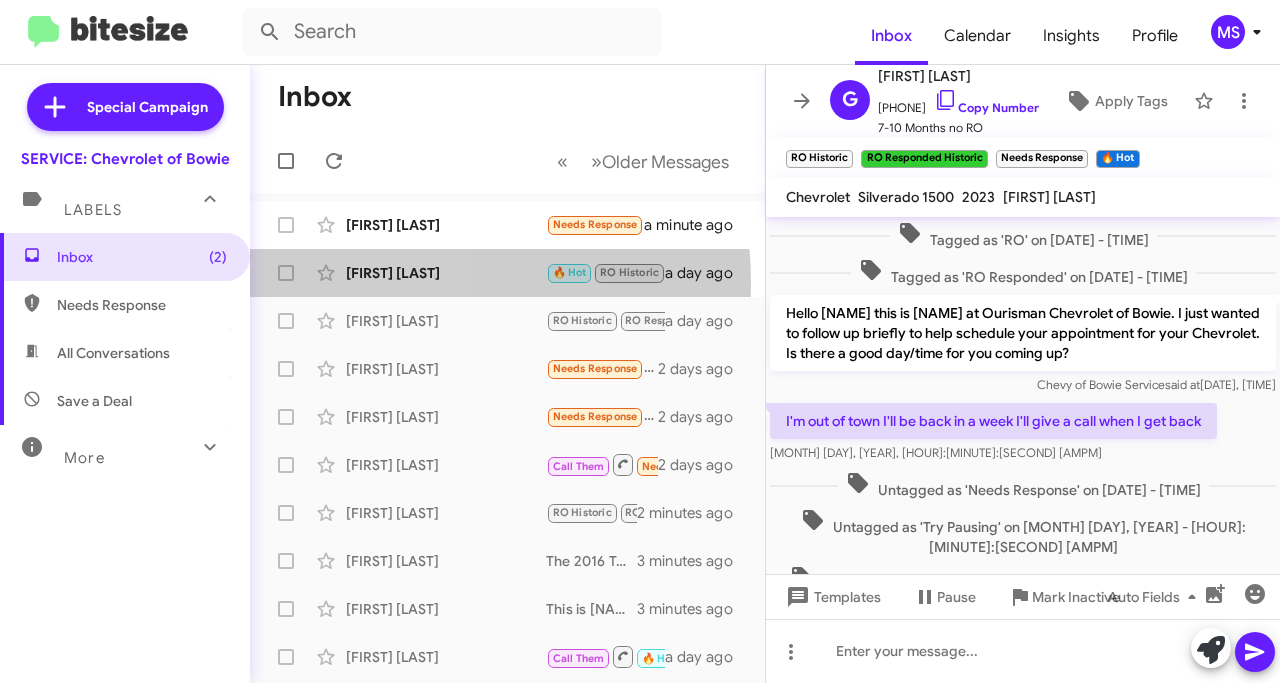 click on "[FIRST] [LAST]  🔥 Hot   RO Historic   RO Responded Historic   Try Pausing   Needs Response   I scheduled for next week. Thanks   a day ago" 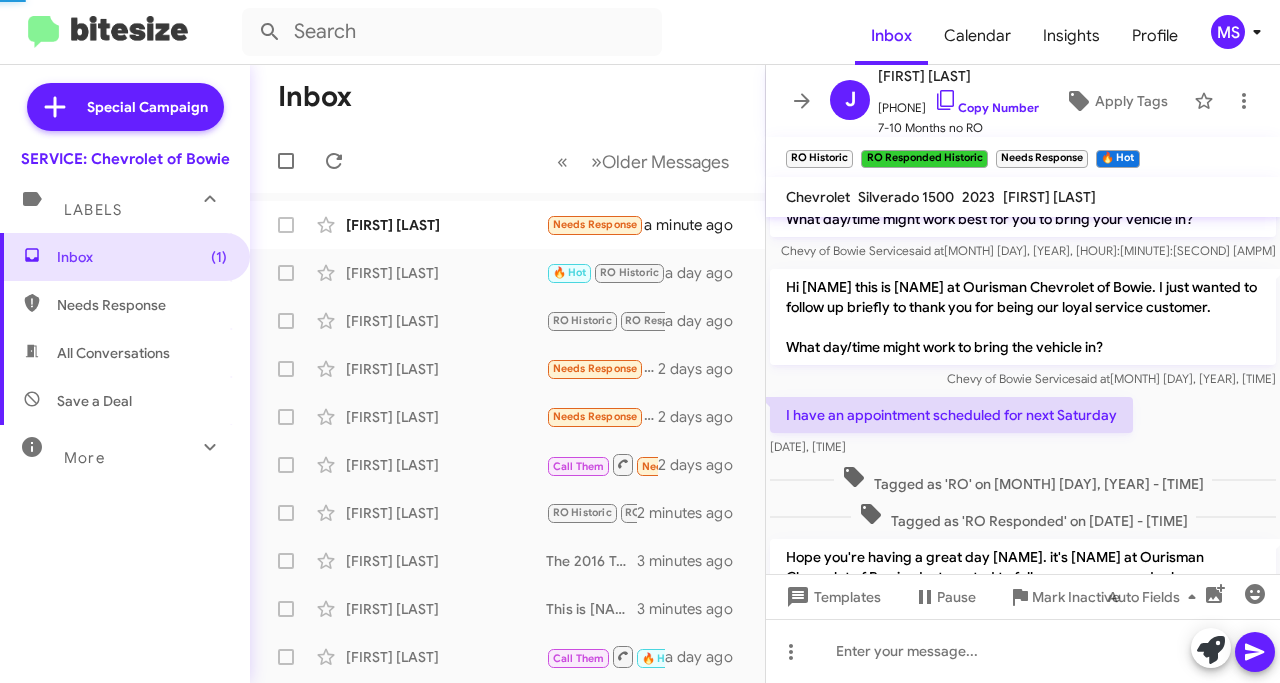scroll, scrollTop: 684, scrollLeft: 0, axis: vertical 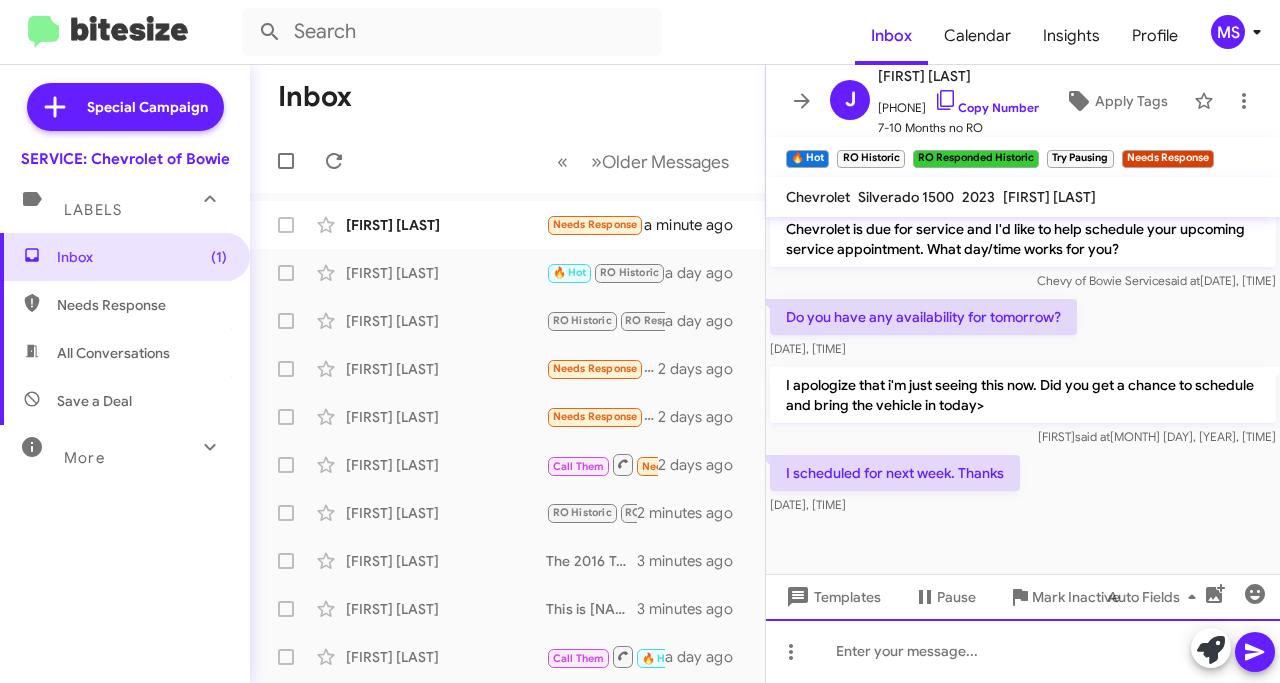 click 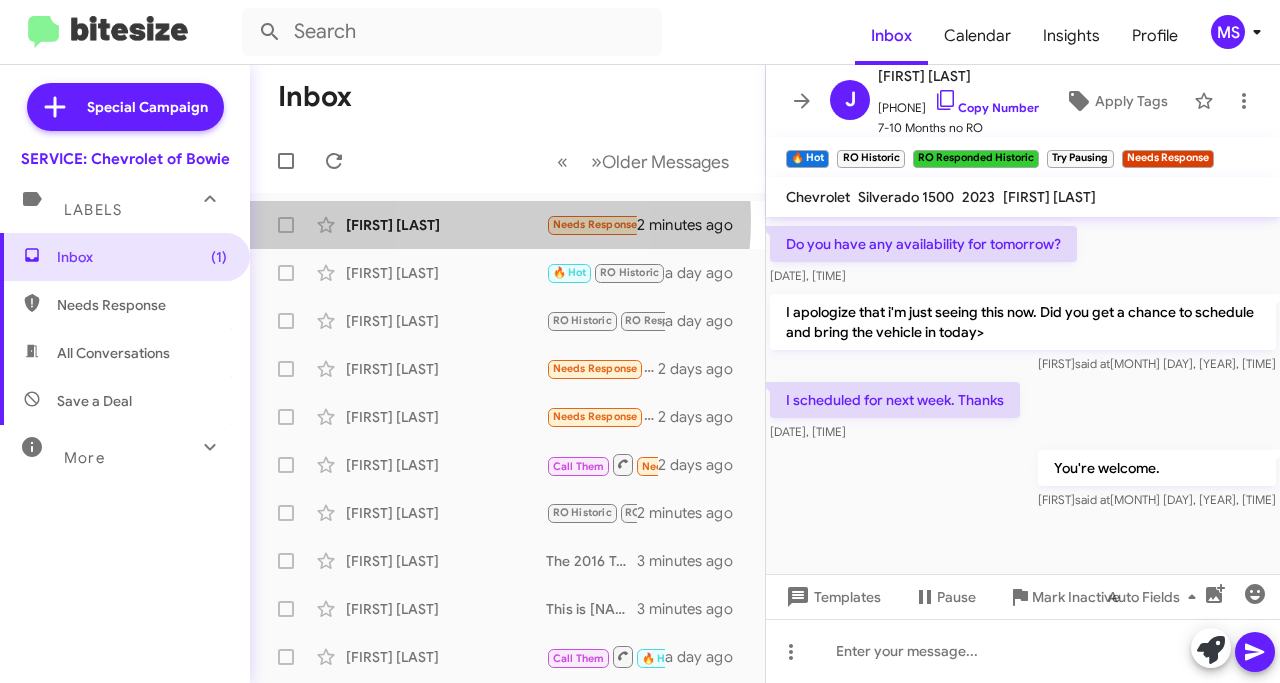 click on "[FIRST] [LAST]" 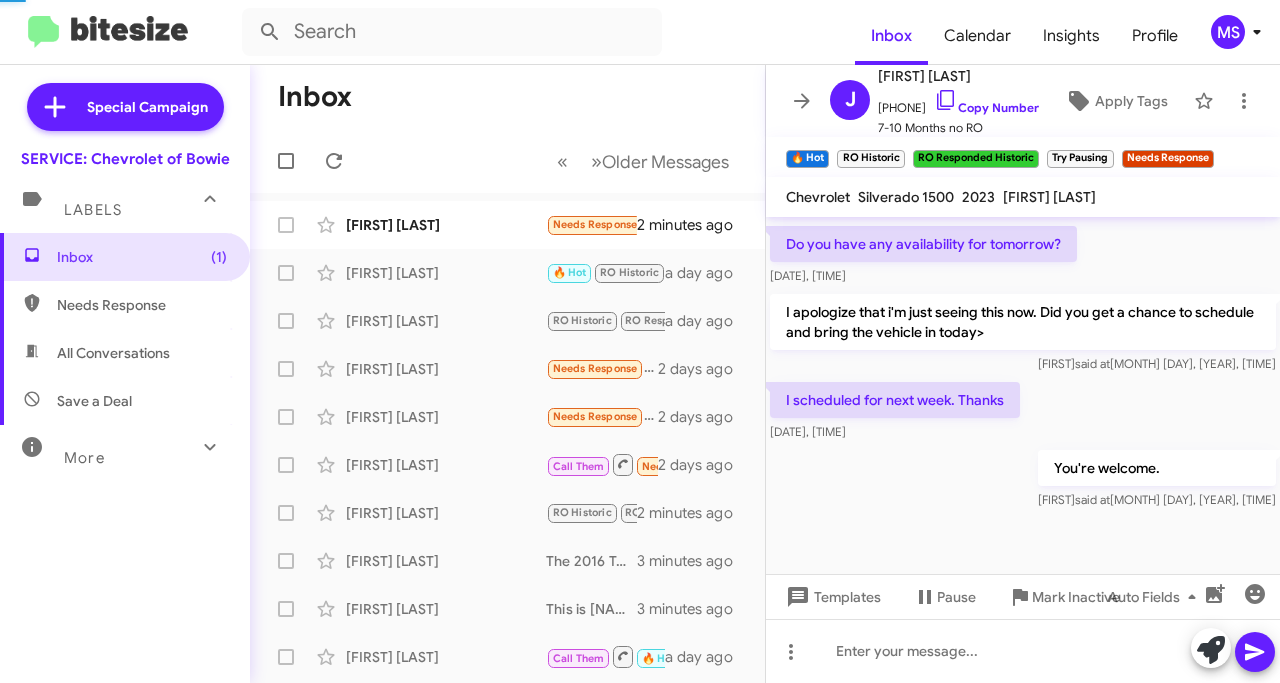 scroll, scrollTop: 14, scrollLeft: 0, axis: vertical 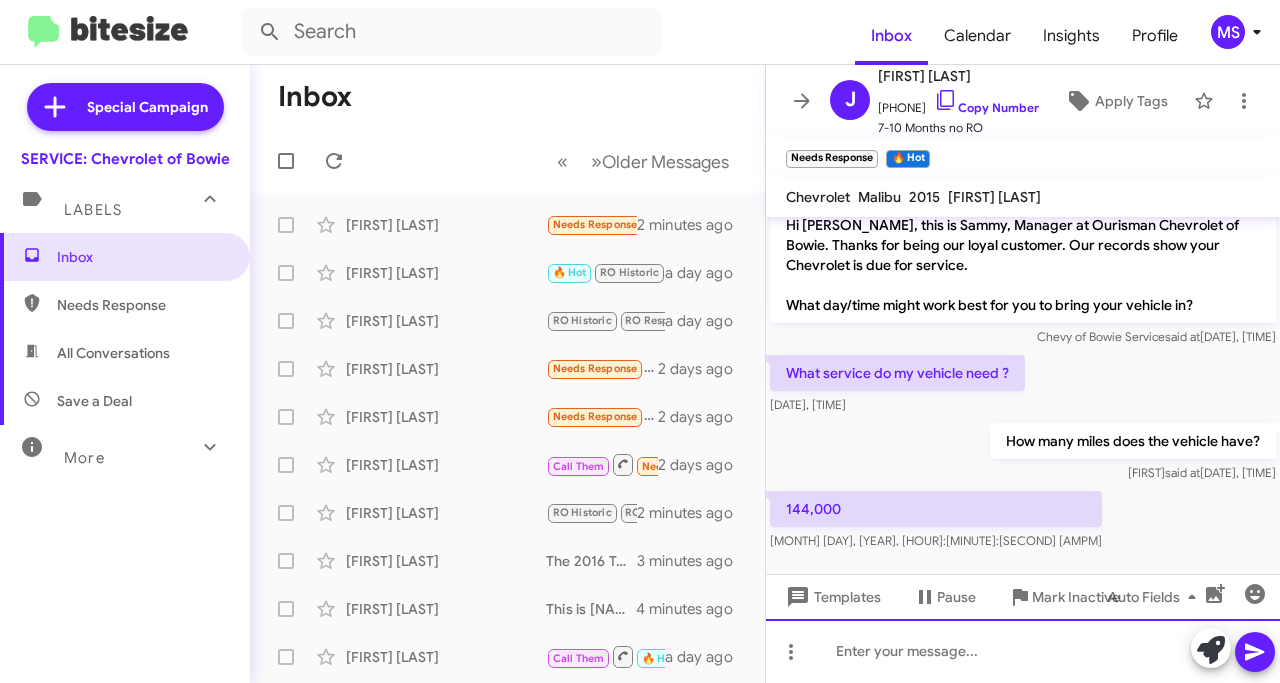 click 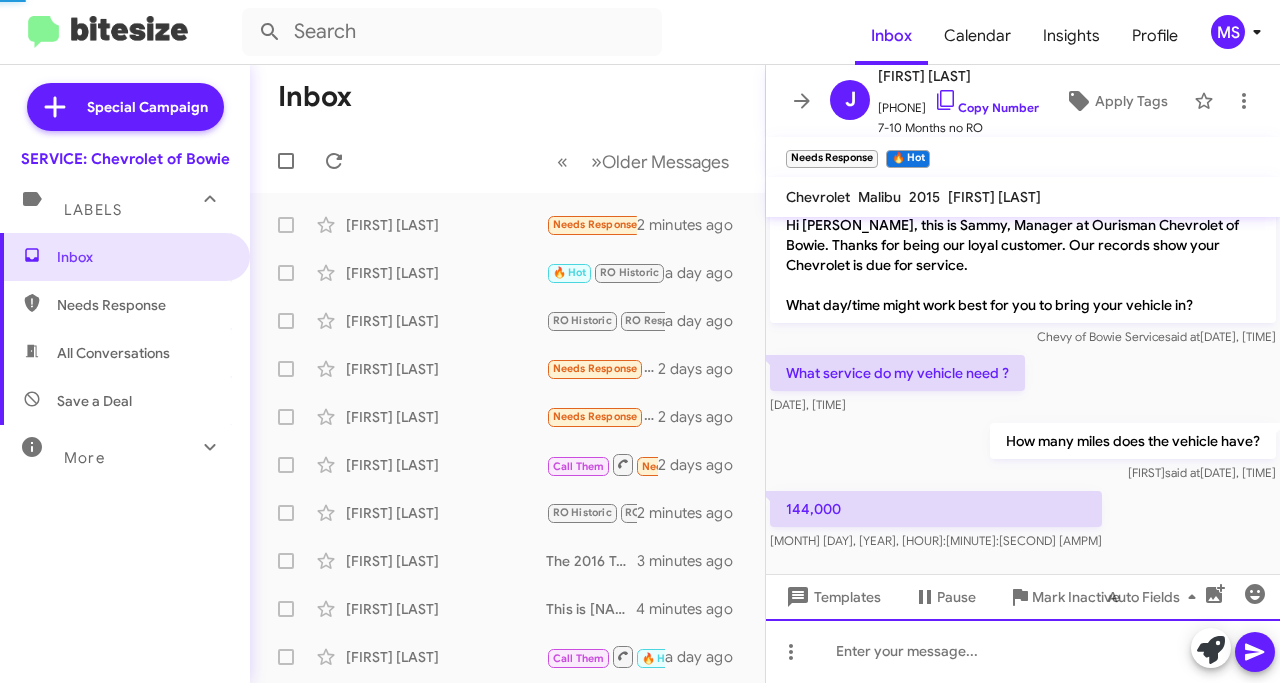 scroll, scrollTop: 107, scrollLeft: 0, axis: vertical 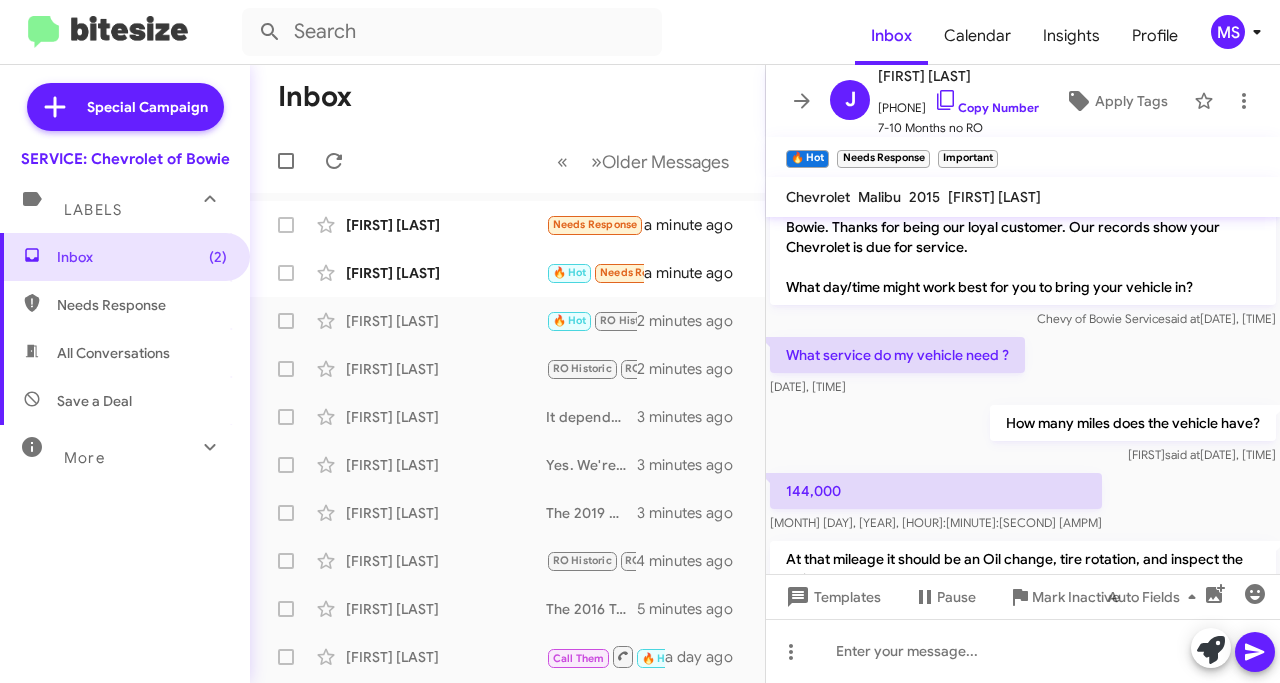 click on "[FIRST] [LAST]" 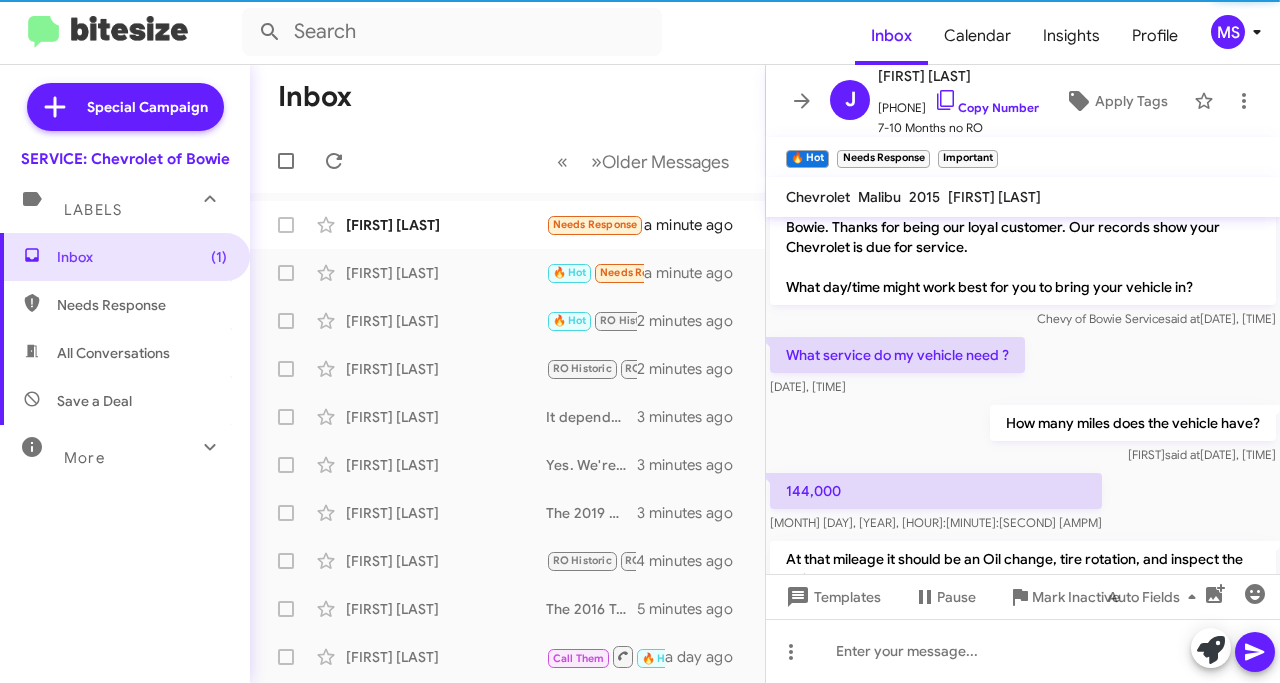 scroll, scrollTop: 180, scrollLeft: 0, axis: vertical 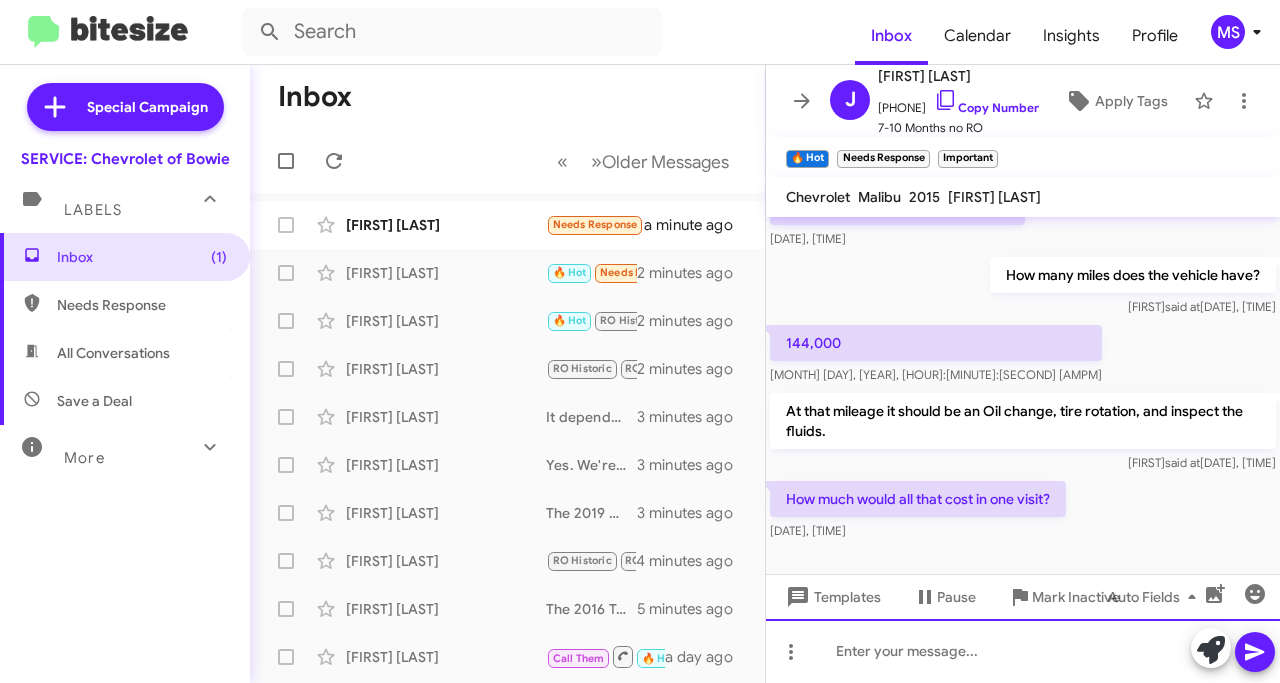 click 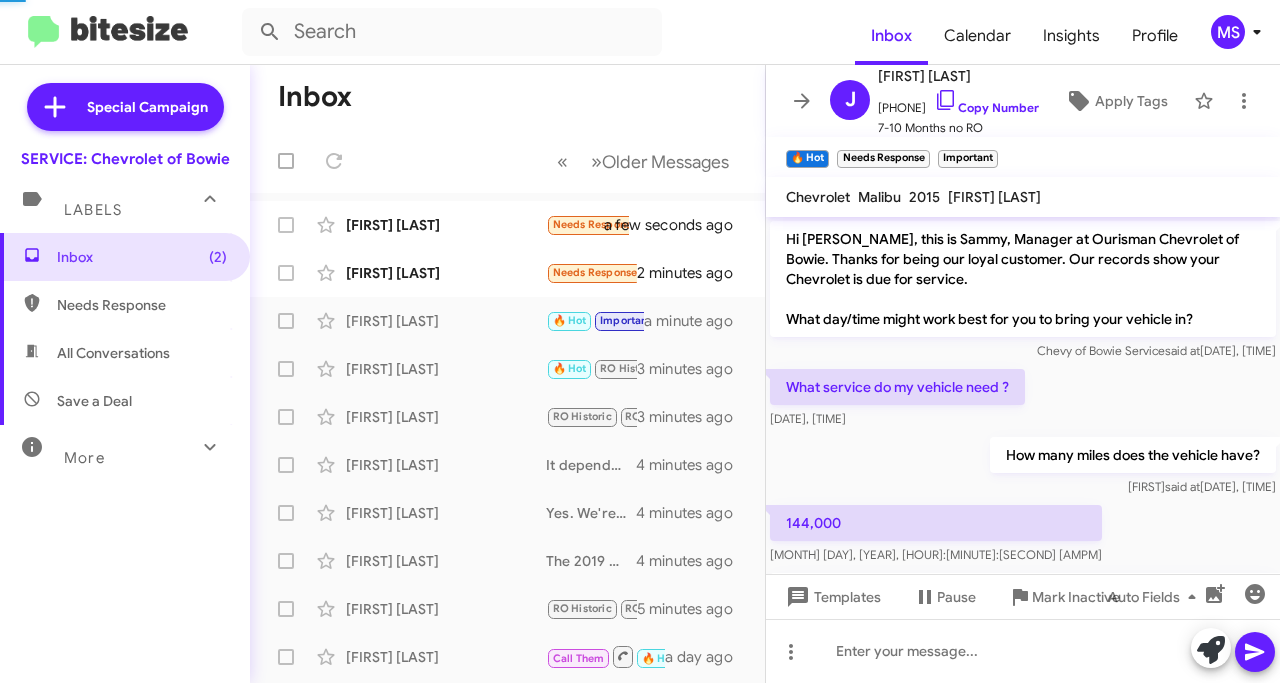 scroll, scrollTop: 326, scrollLeft: 0, axis: vertical 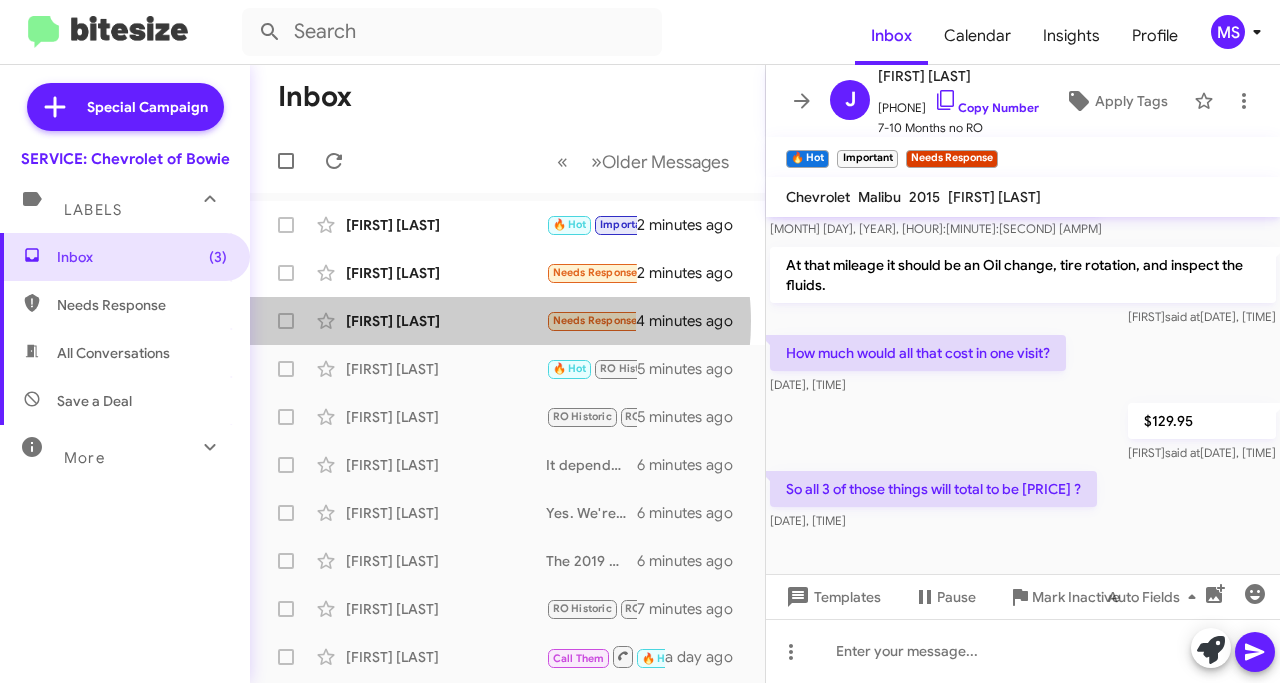 click on "[FIRST] [LAST]" 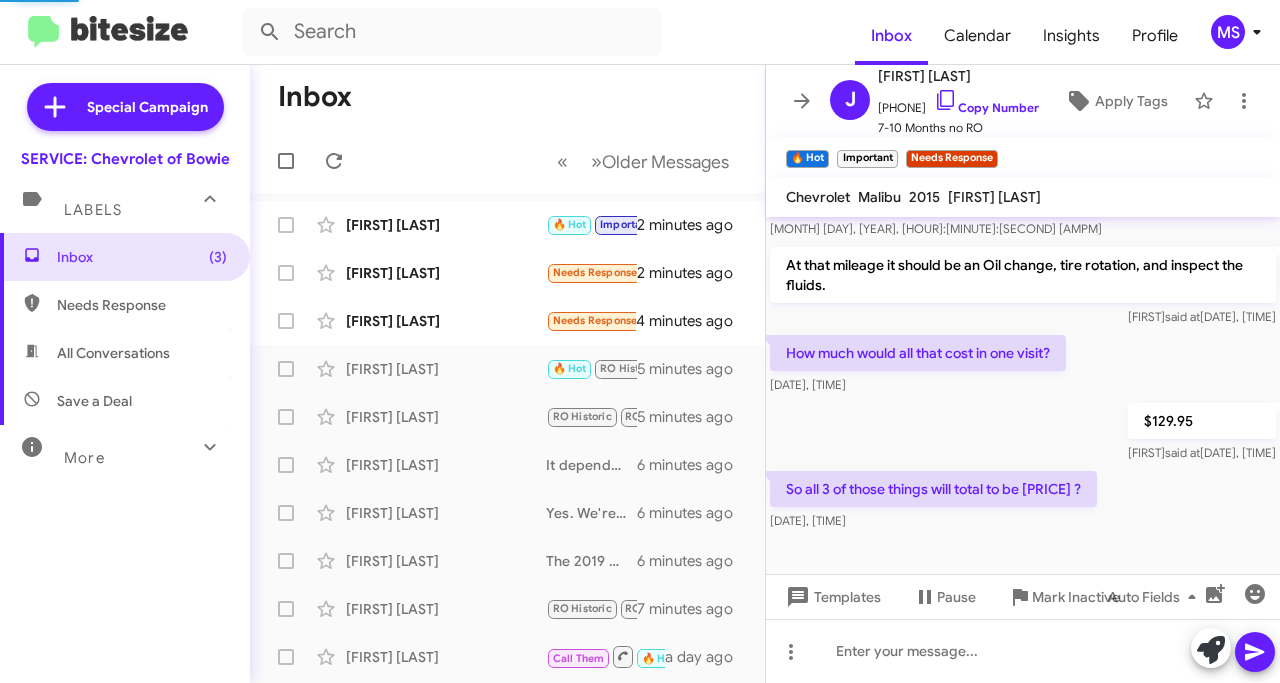 scroll, scrollTop: 34, scrollLeft: 0, axis: vertical 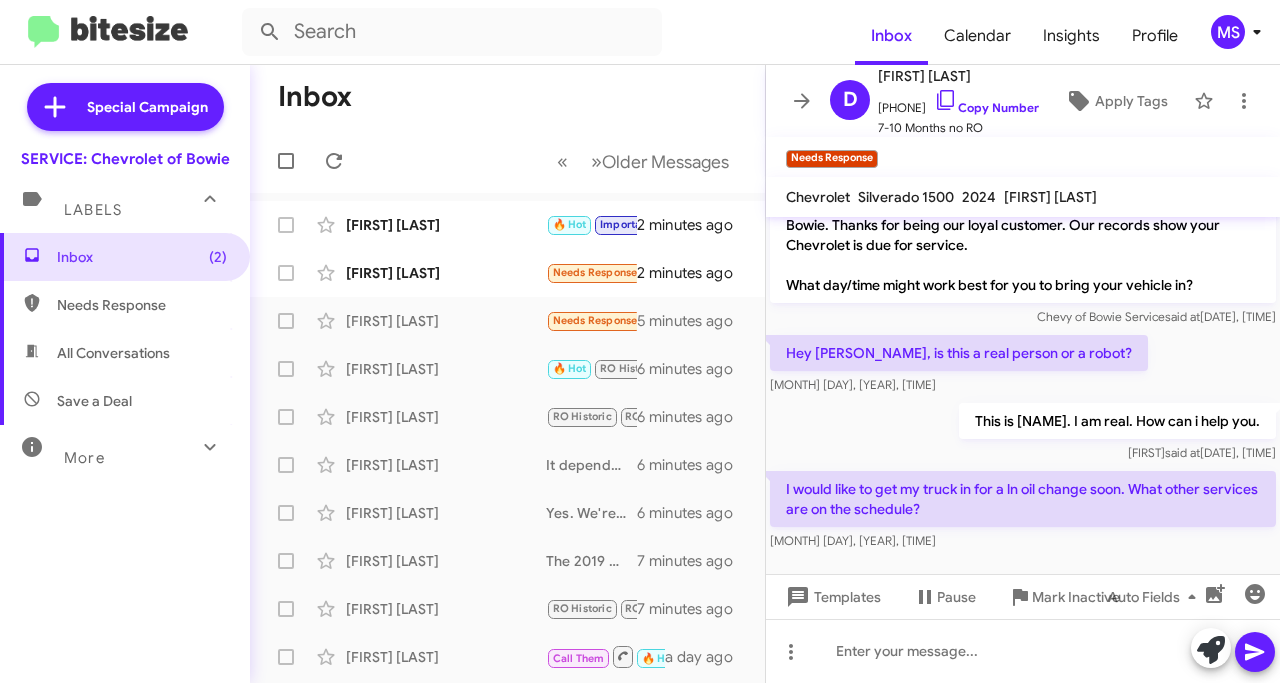 click on "This is [PERSON_NAME]. I am real. How can i help you. [PERSON_NAME] said at [MONTH] [DAY], [YEAR], [TIME]" 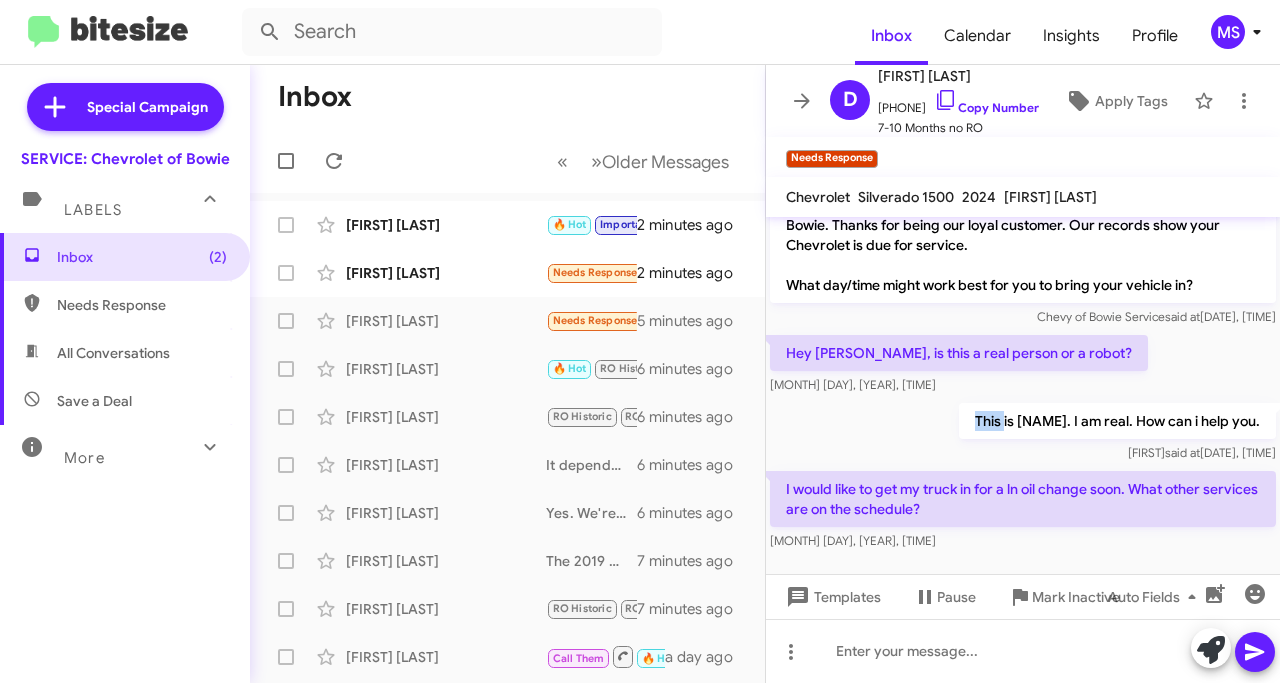 click on "This is [PERSON_NAME]. I am real. How can i help you. [PERSON_NAME] said at [MONTH] [DAY], [YEAR], [TIME]" 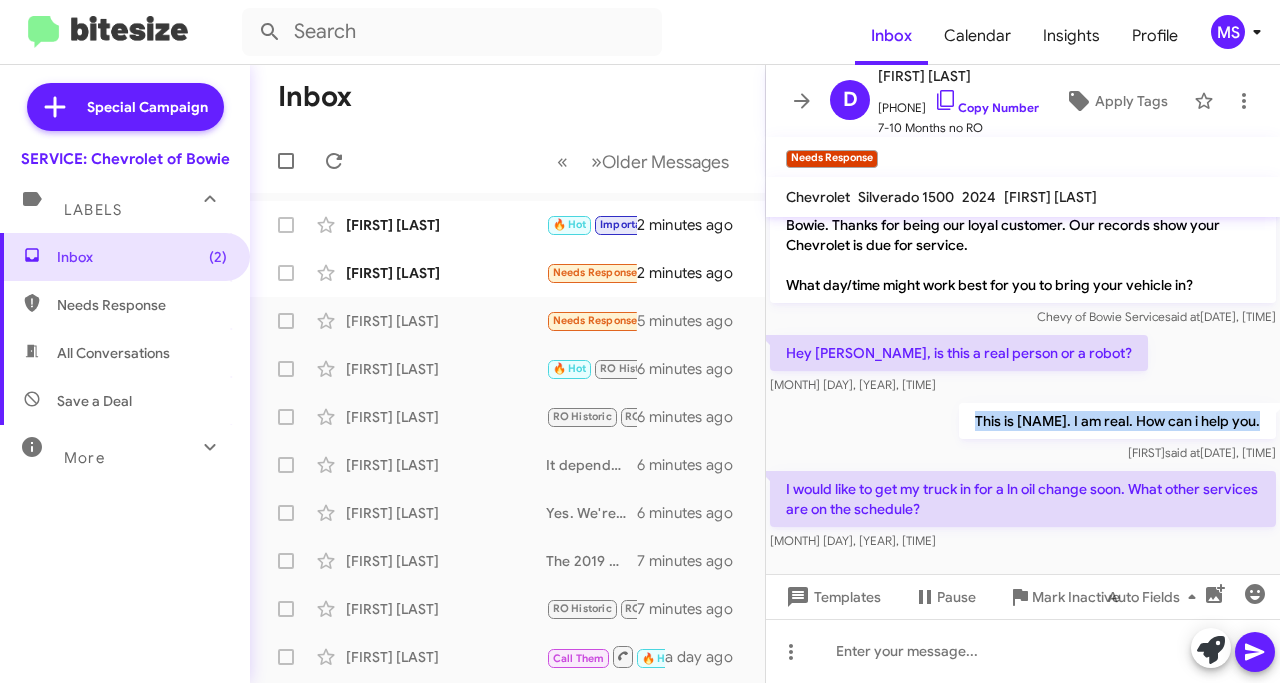 click on "This is [PERSON_NAME]. I am real. How can i help you. [PERSON_NAME] said at [MONTH] [DAY], [YEAR], [TIME]" 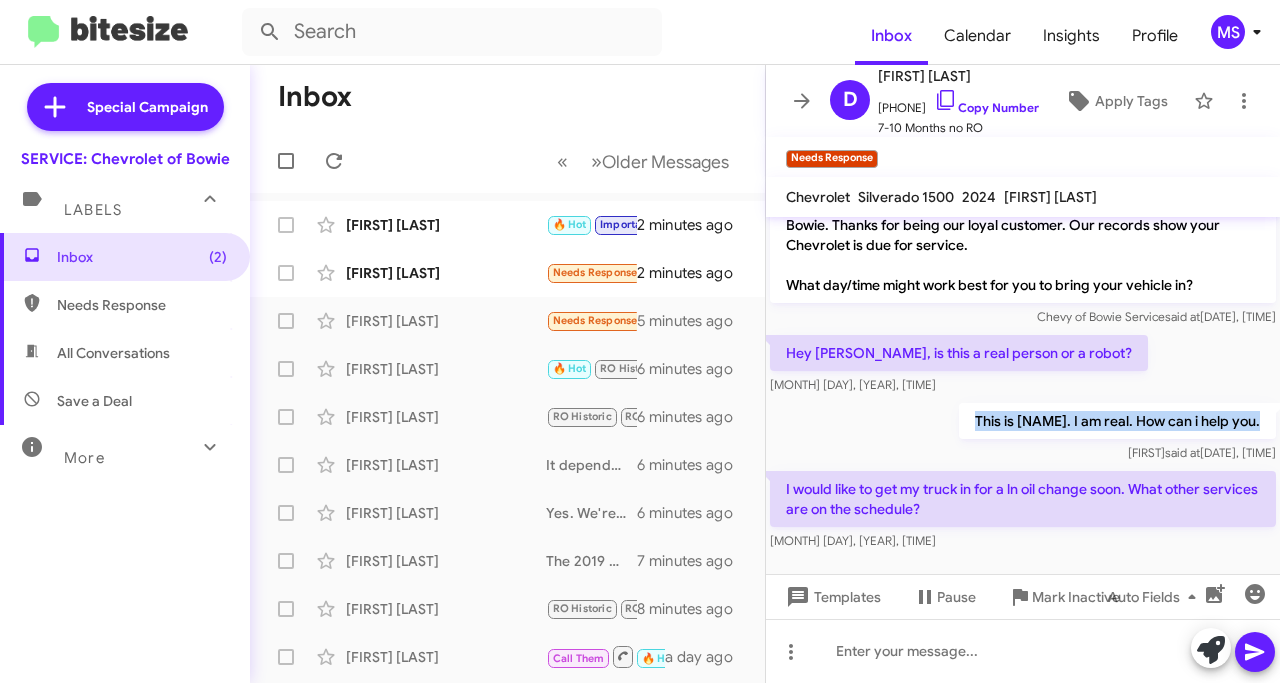 click on "This is [PERSON_NAME]. I am real. How can i help you. [PERSON_NAME] said at [MONTH] [DAY], [YEAR], [TIME]" 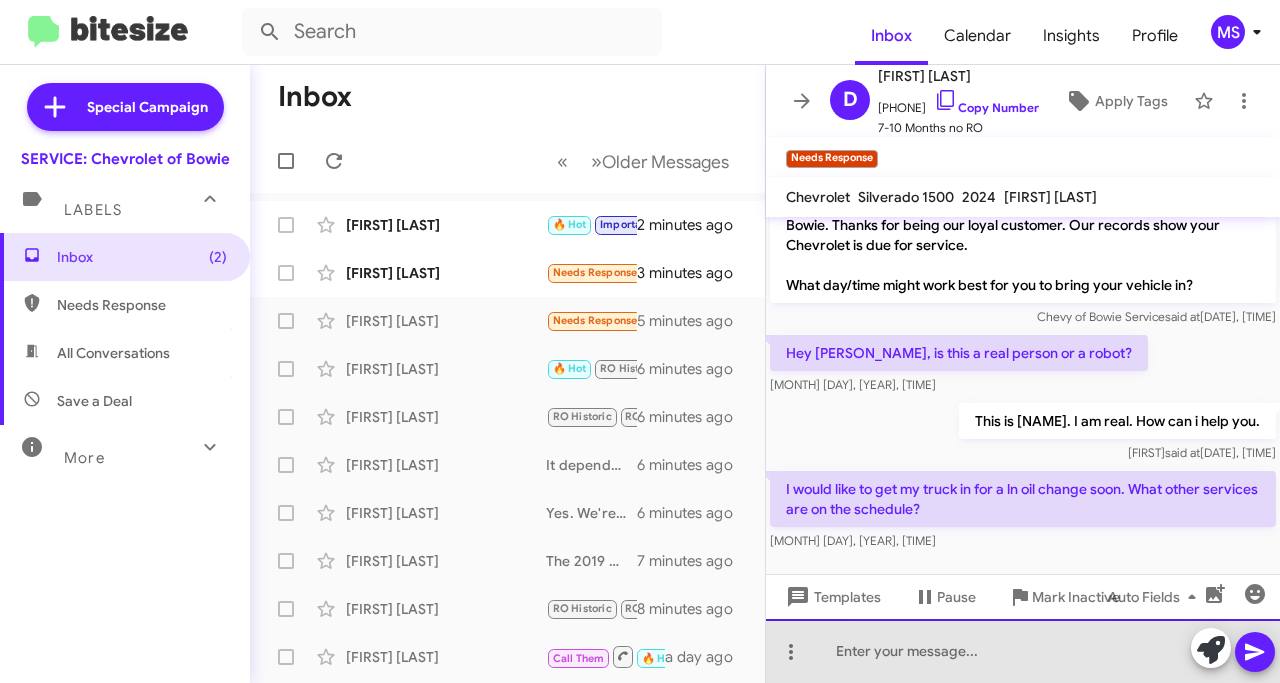 click 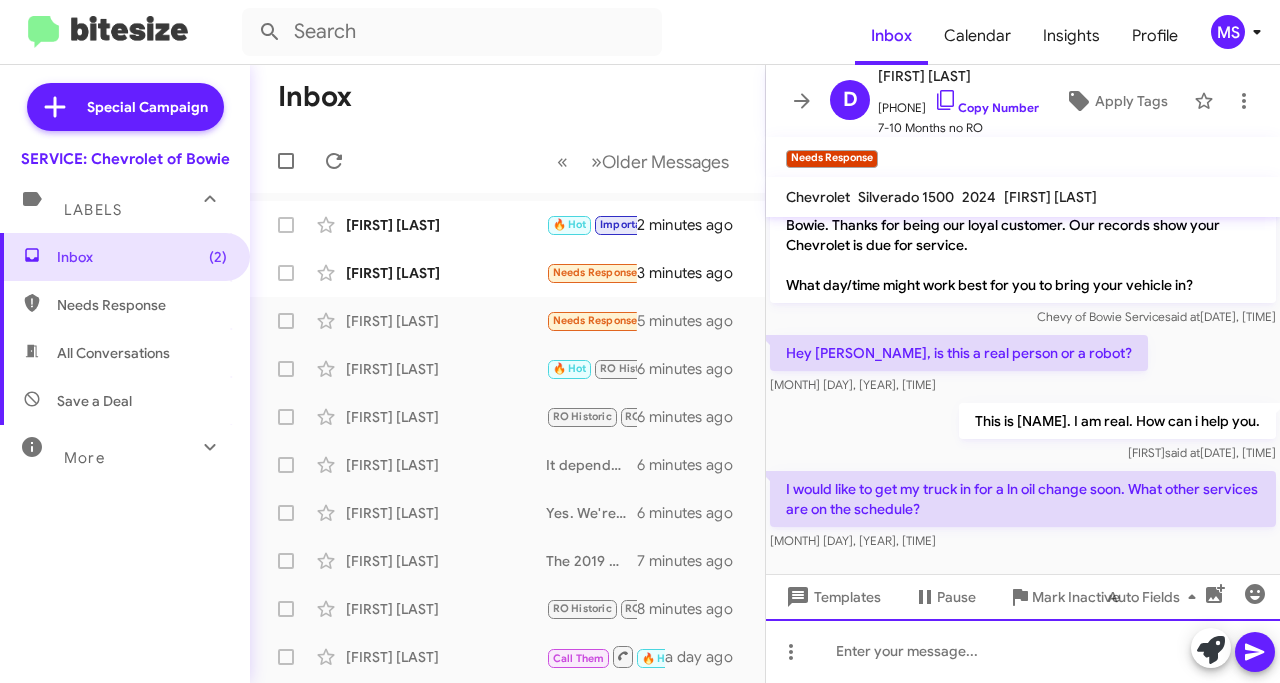 click 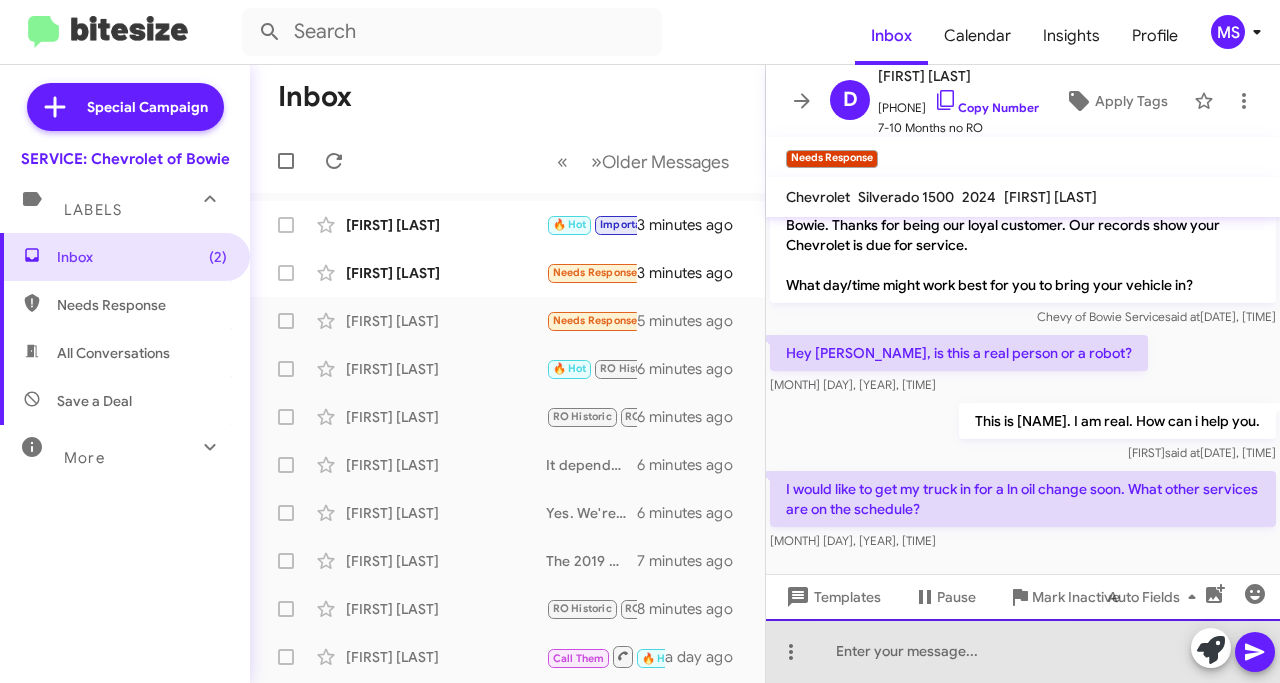 click 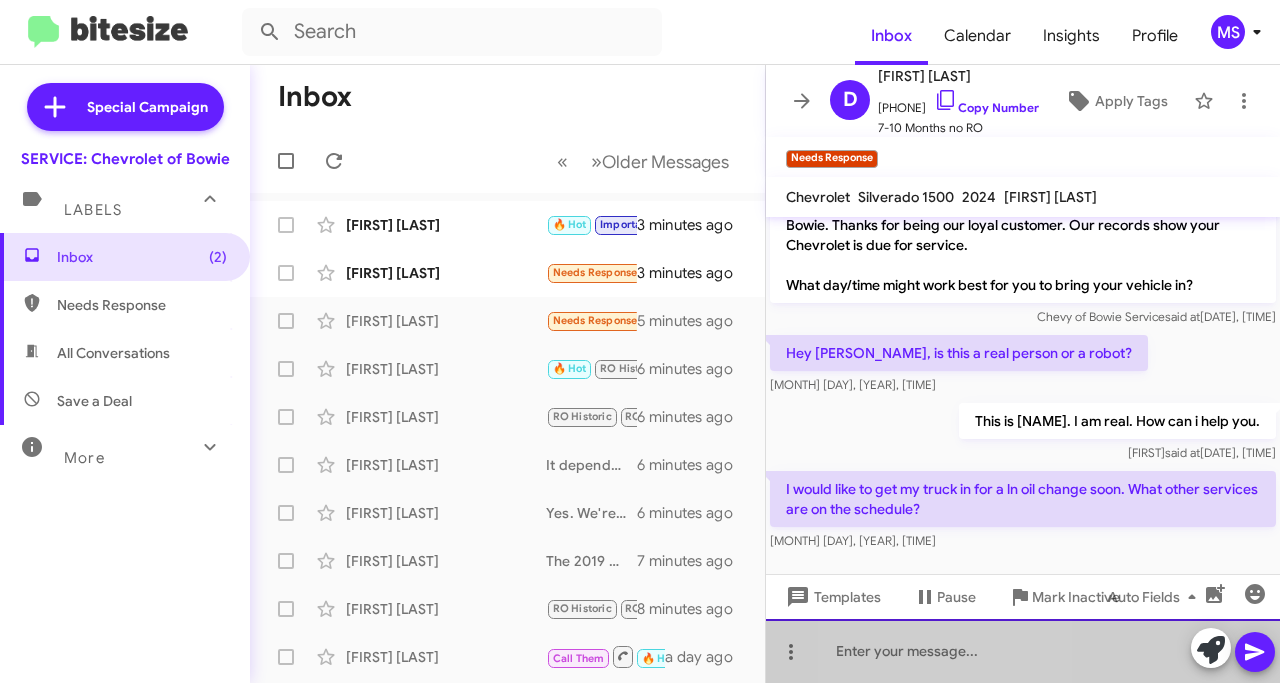 click 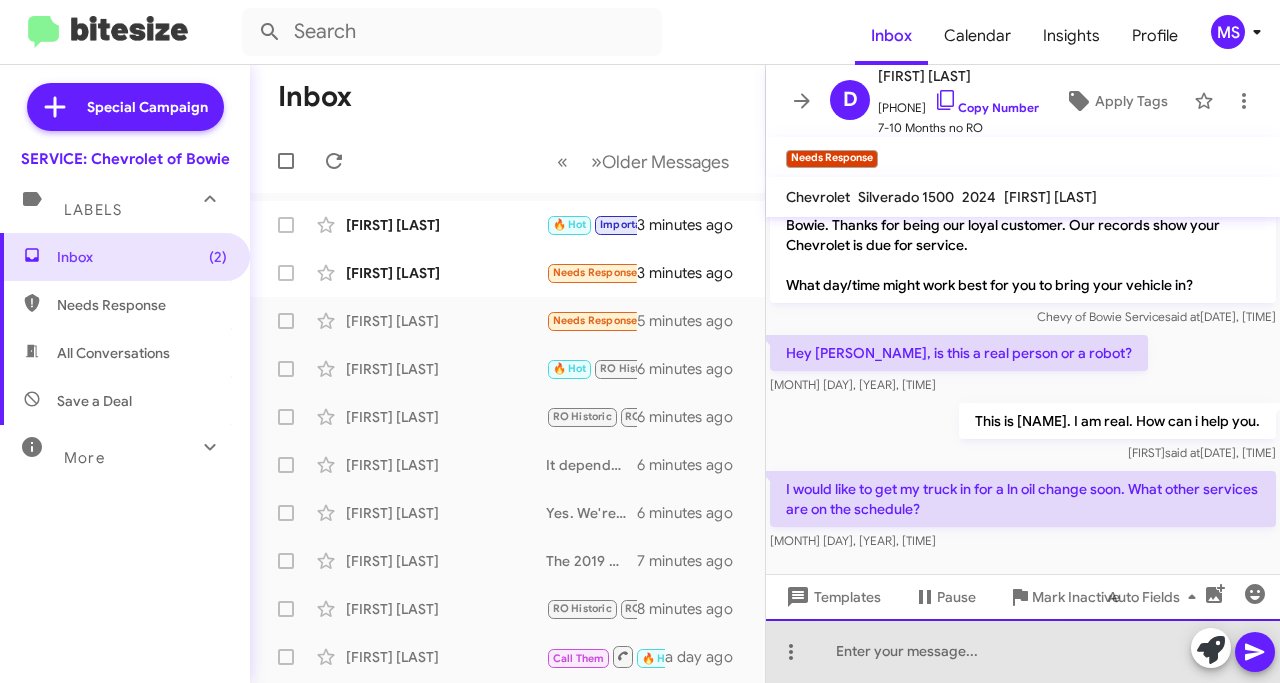 click 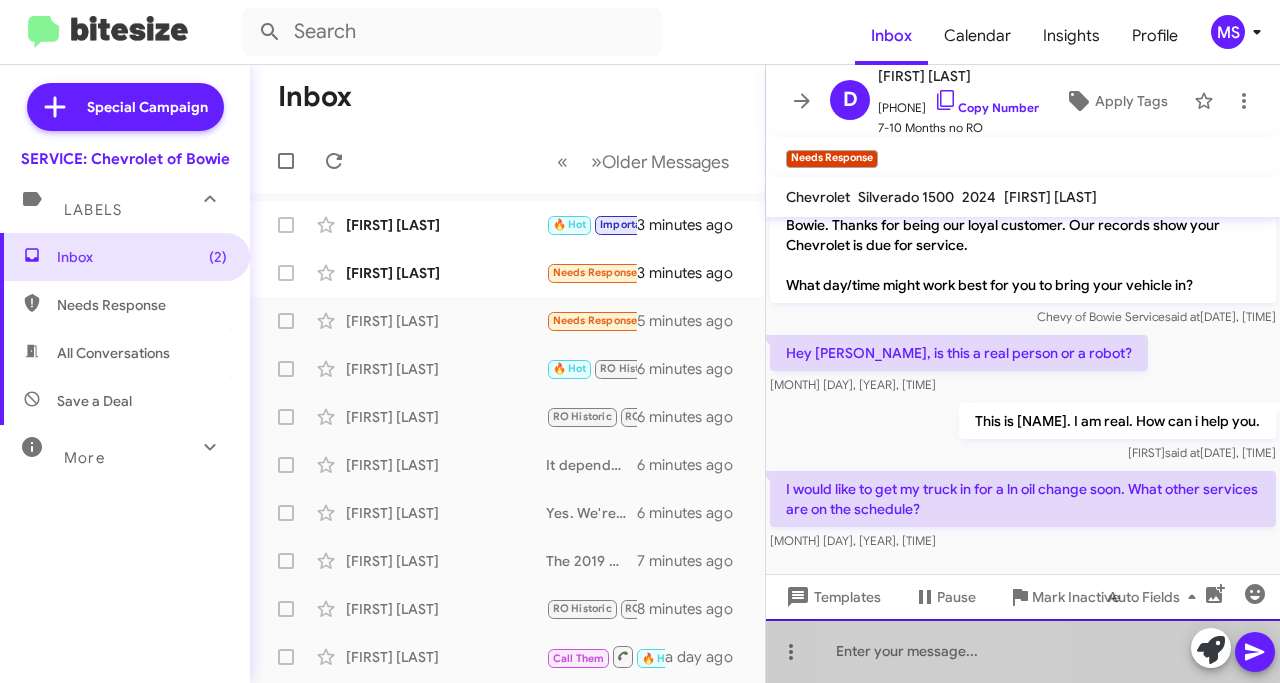 click 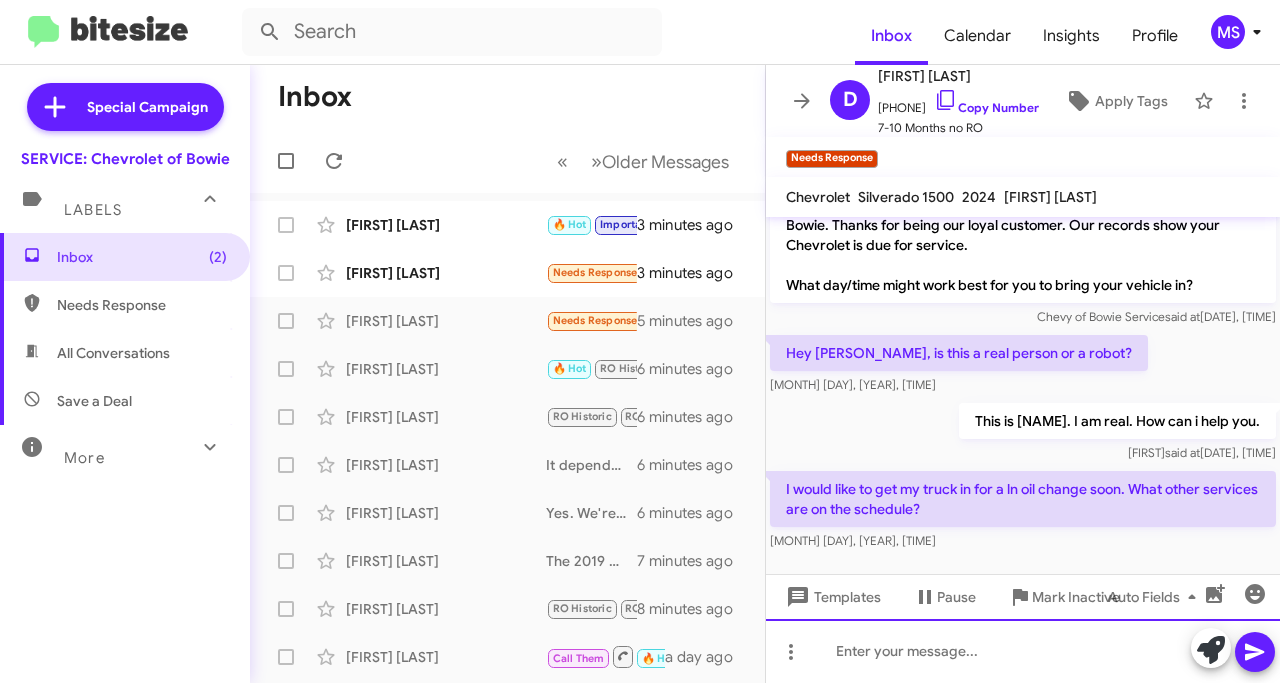 click 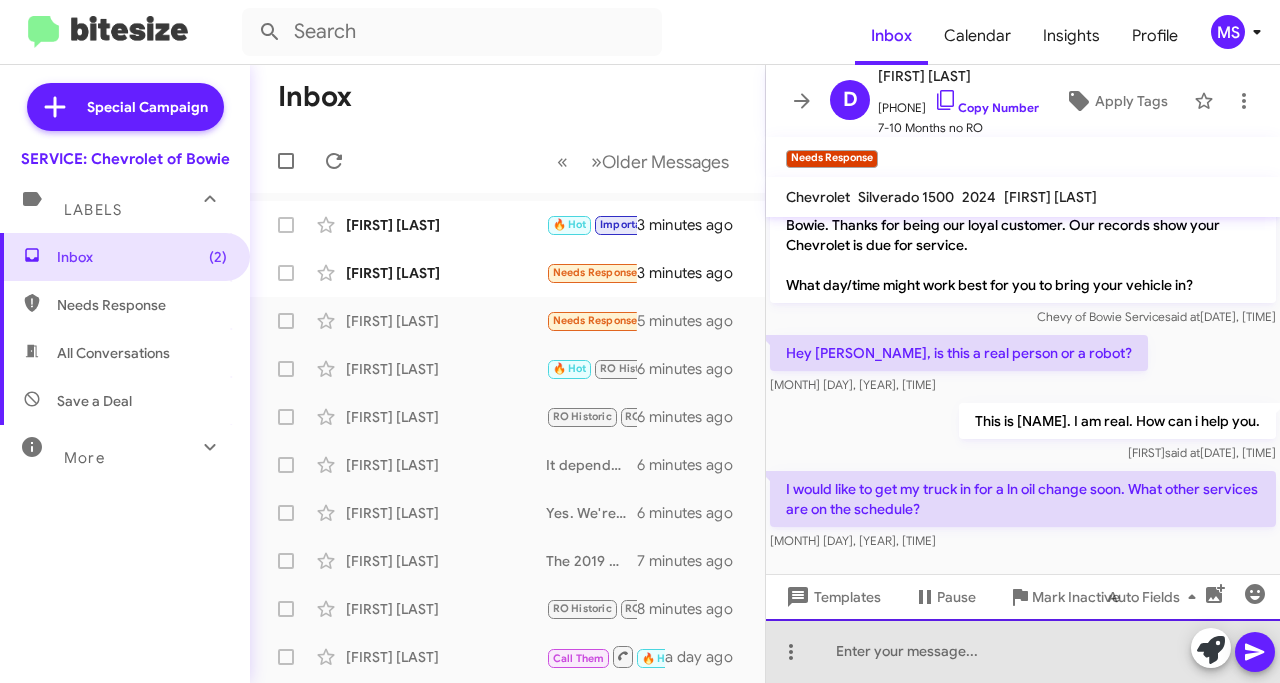 click 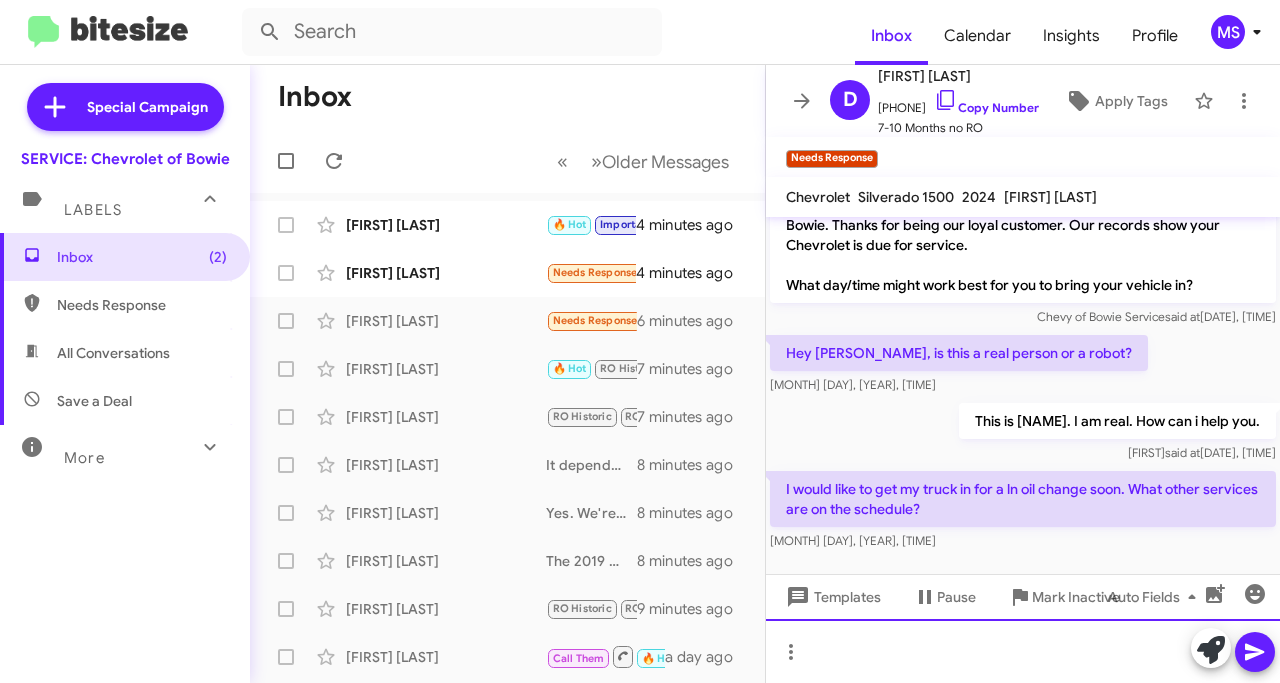 click 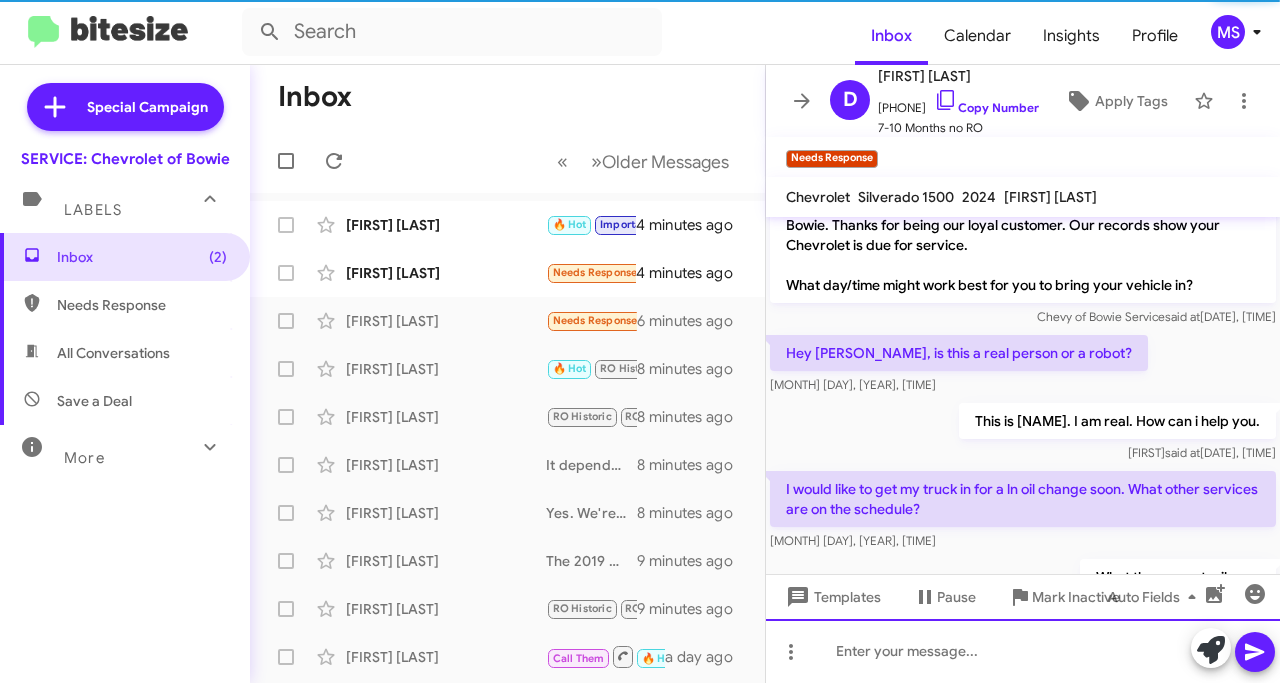 scroll, scrollTop: 107, scrollLeft: 0, axis: vertical 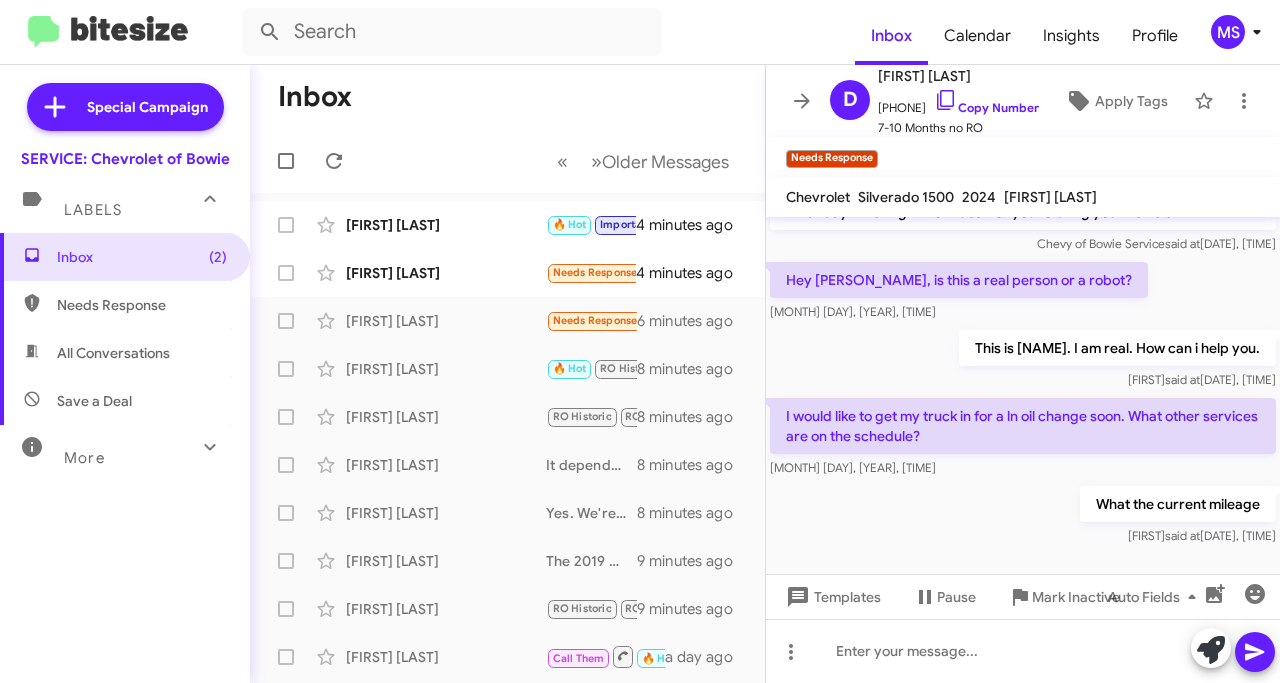 click on "[FIRST] [LAST]" 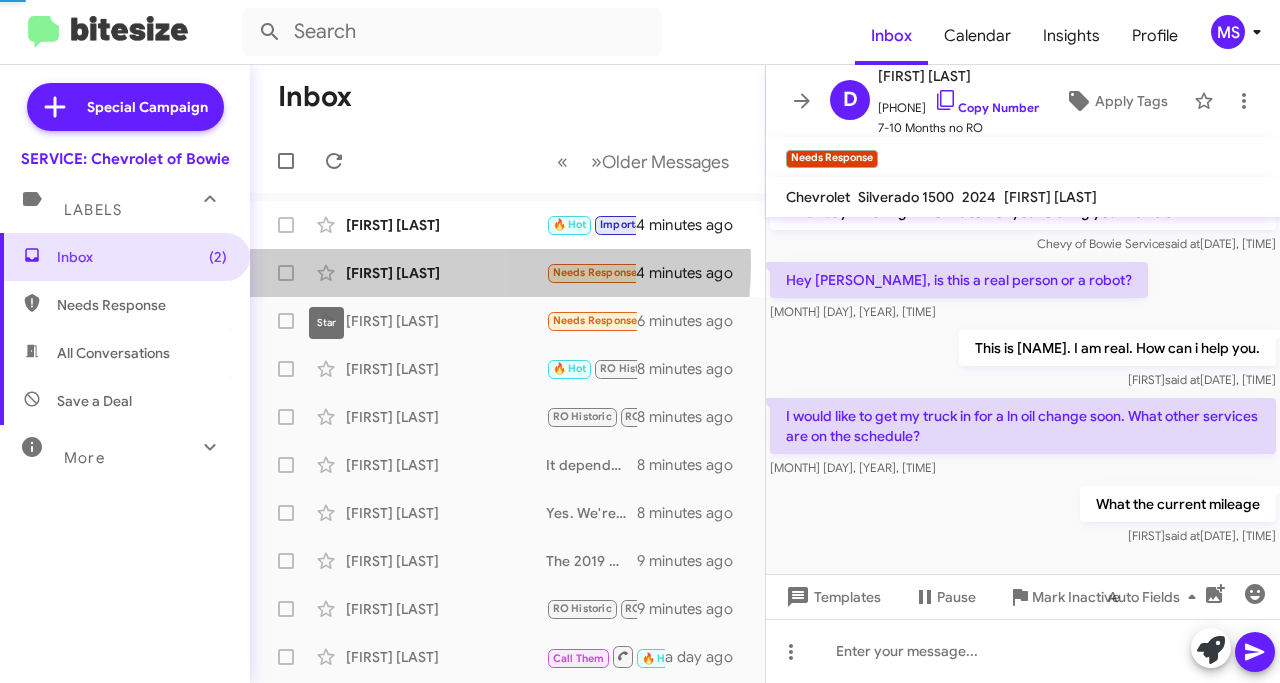 scroll, scrollTop: 14, scrollLeft: 0, axis: vertical 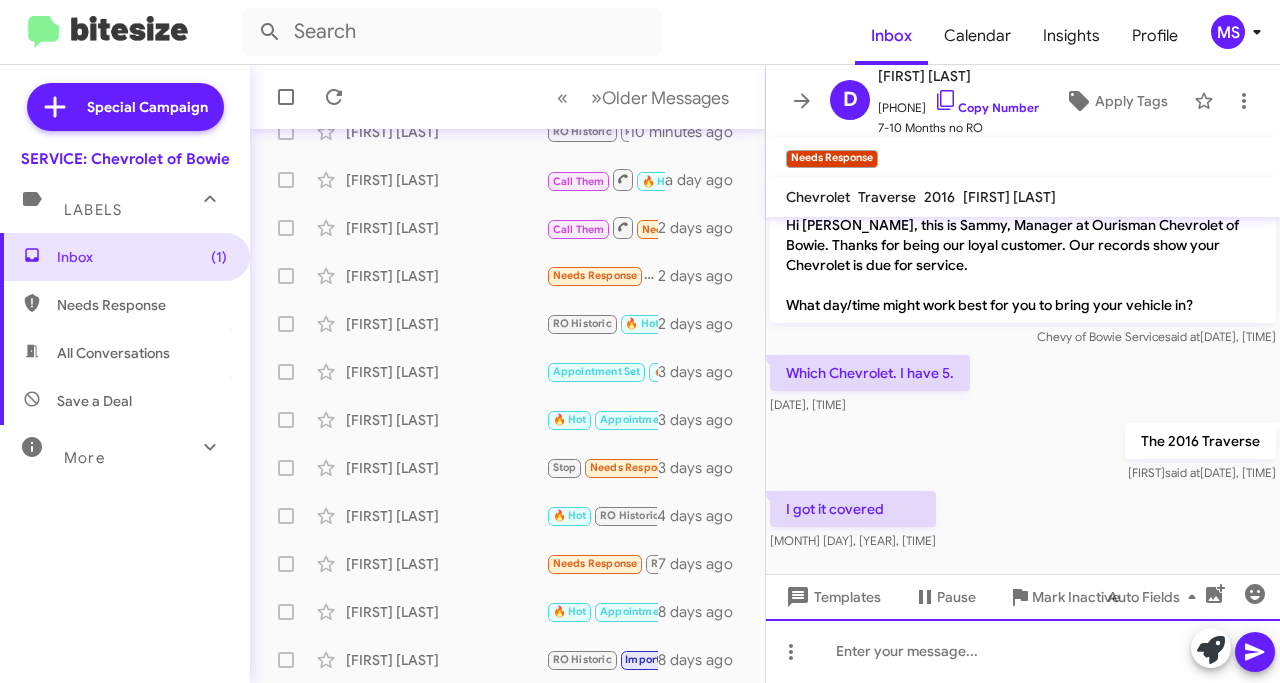 click 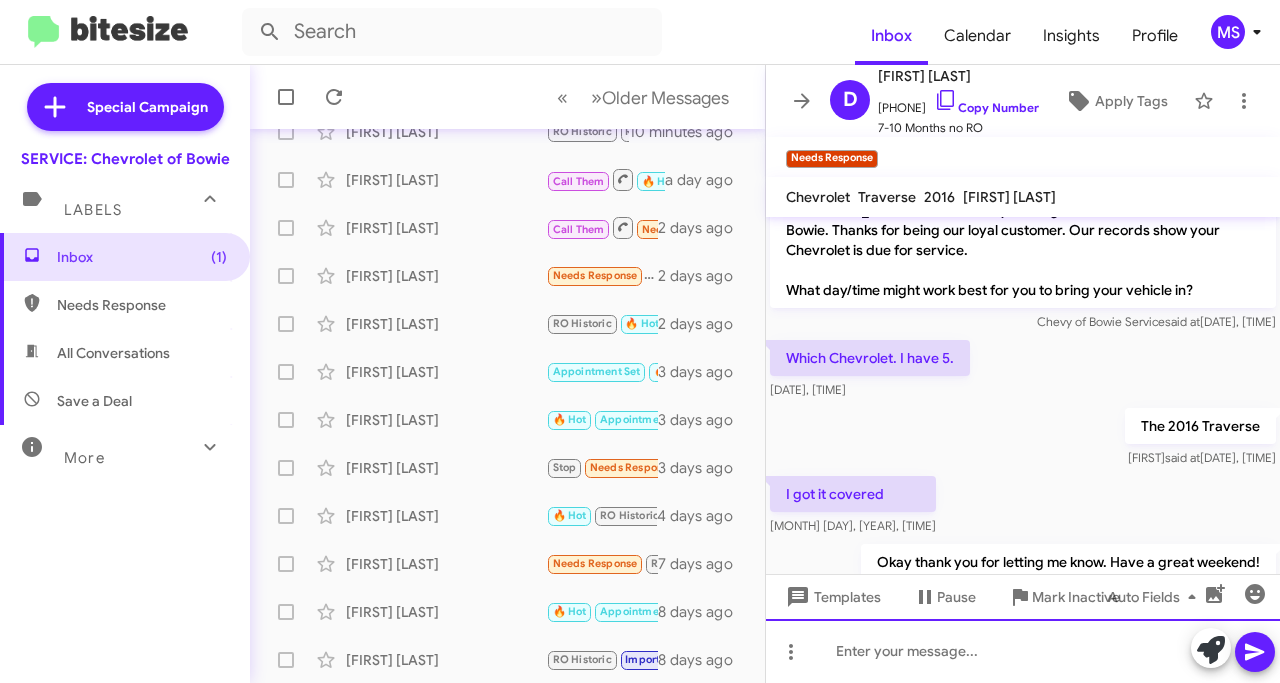 scroll, scrollTop: 0, scrollLeft: 0, axis: both 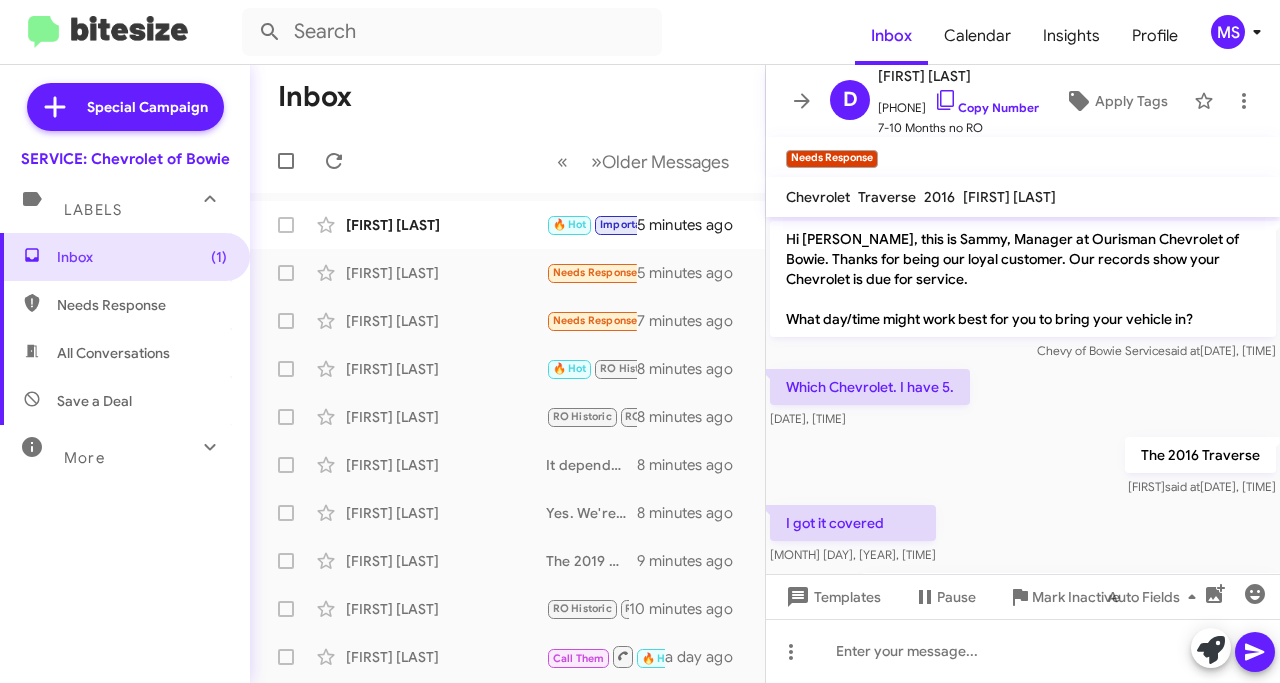 click on "[FIRST] [LAST]" 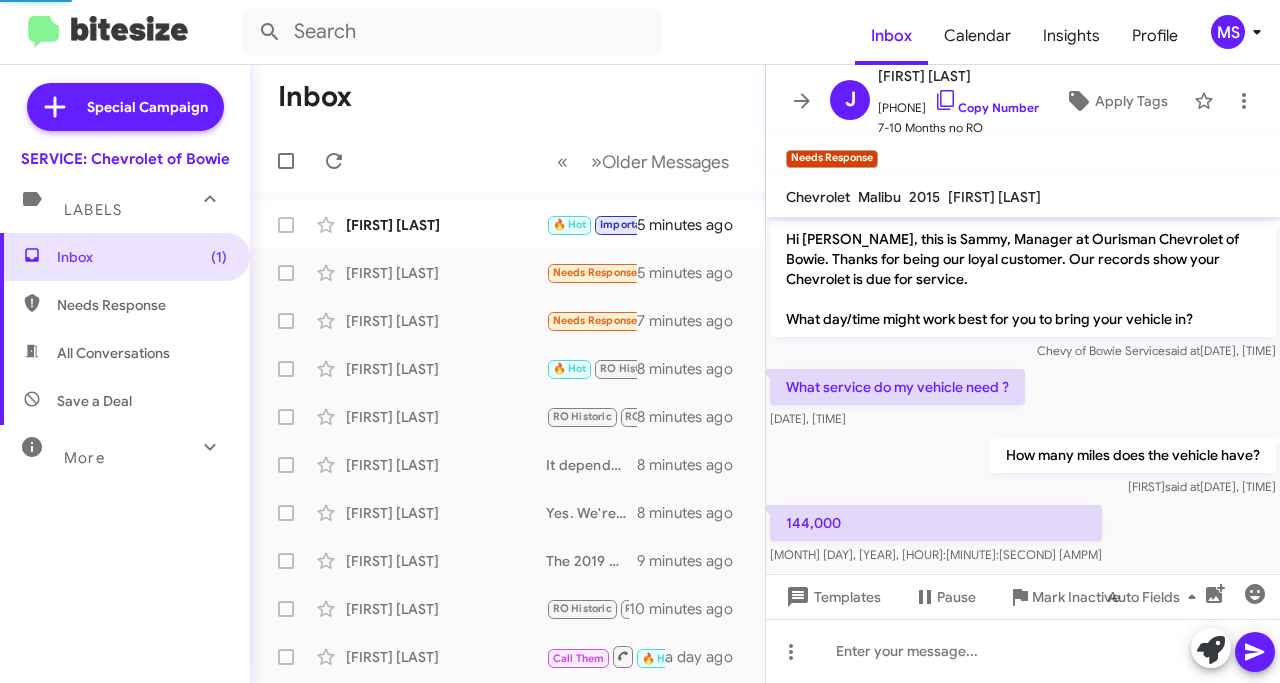 scroll, scrollTop: 326, scrollLeft: 0, axis: vertical 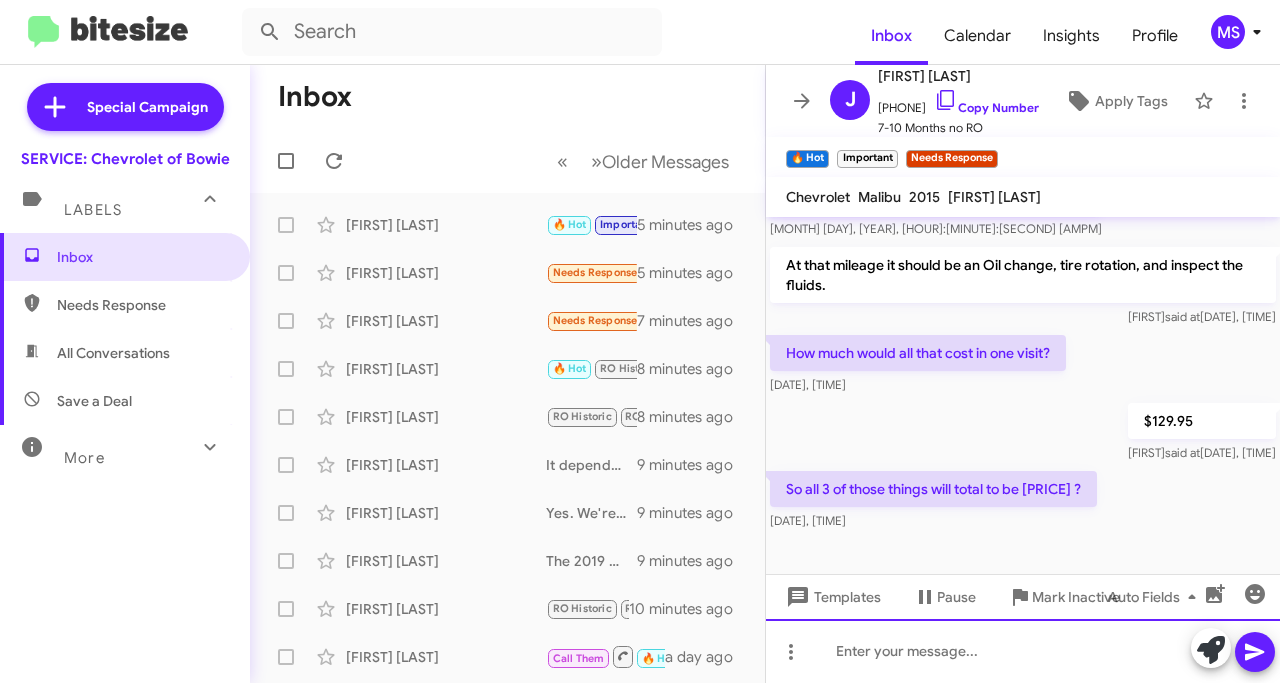 click 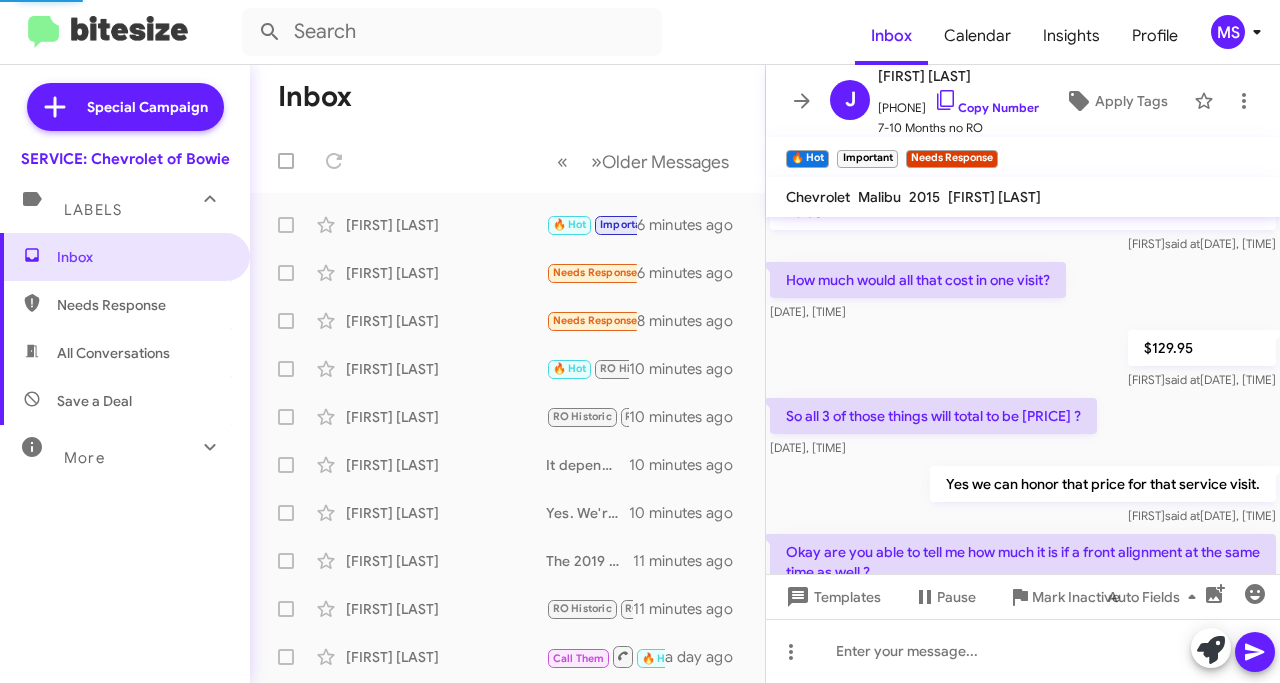 scroll, scrollTop: 0, scrollLeft: 0, axis: both 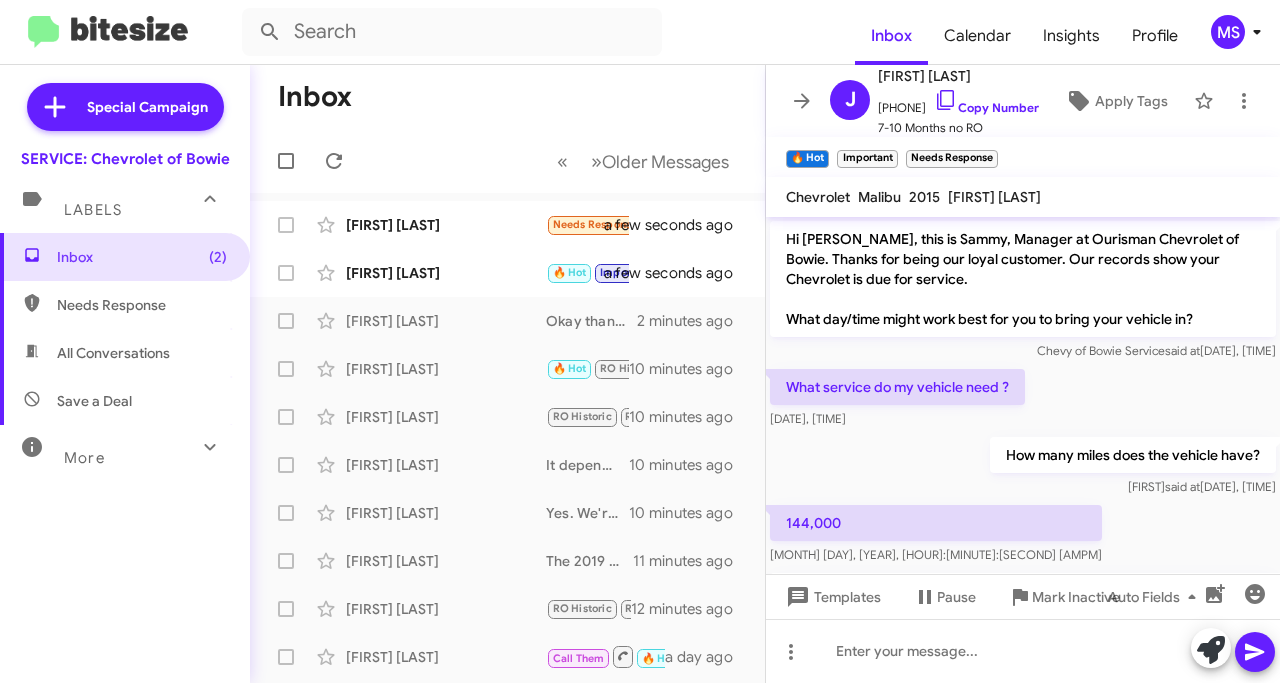 click on "[FIRST] [LAST]" 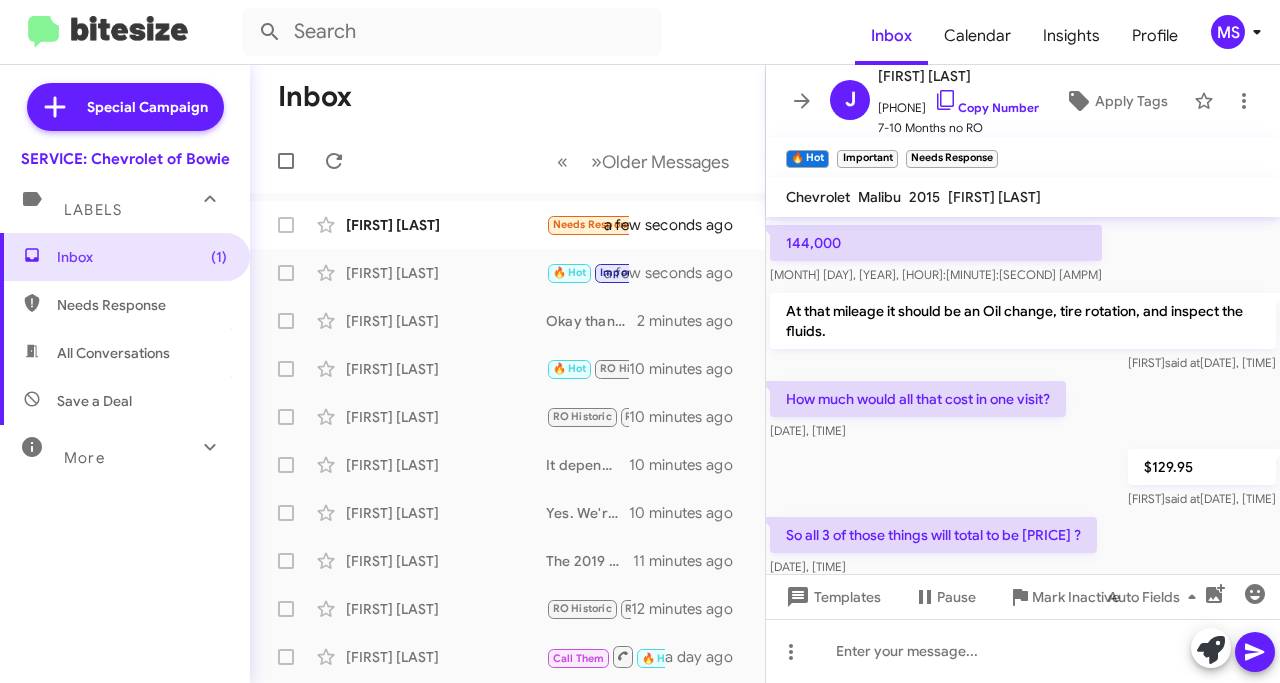 scroll, scrollTop: 492, scrollLeft: 0, axis: vertical 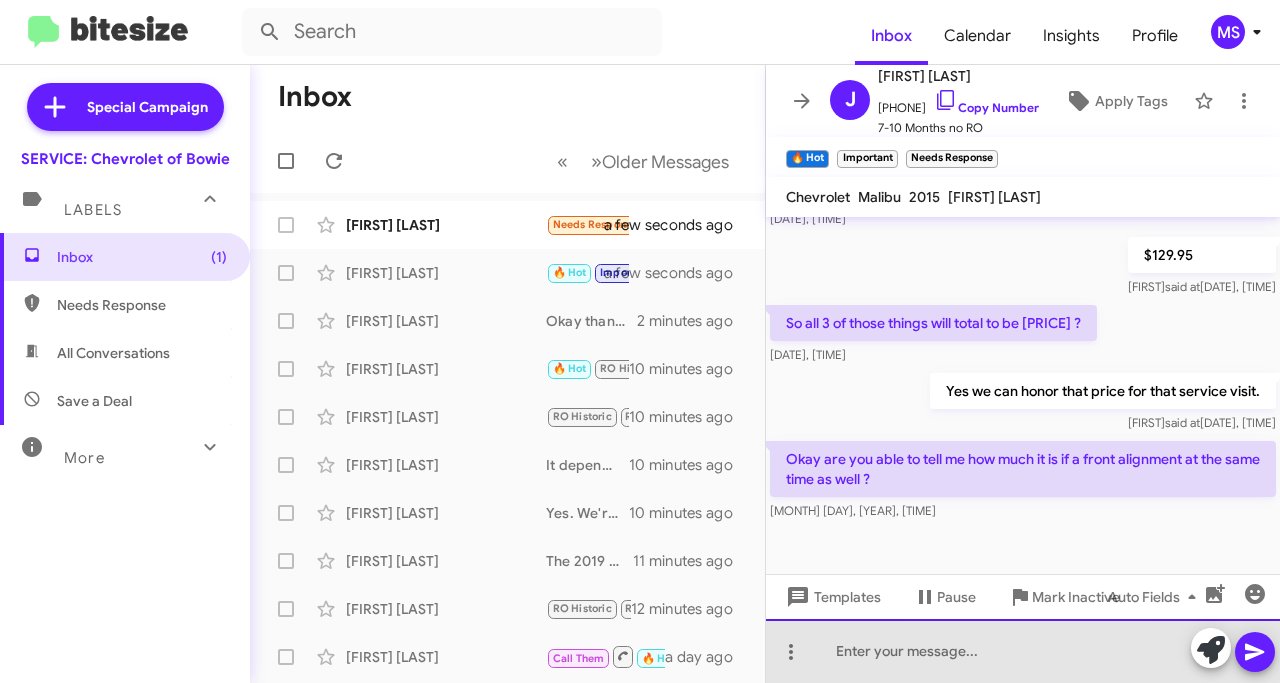 click 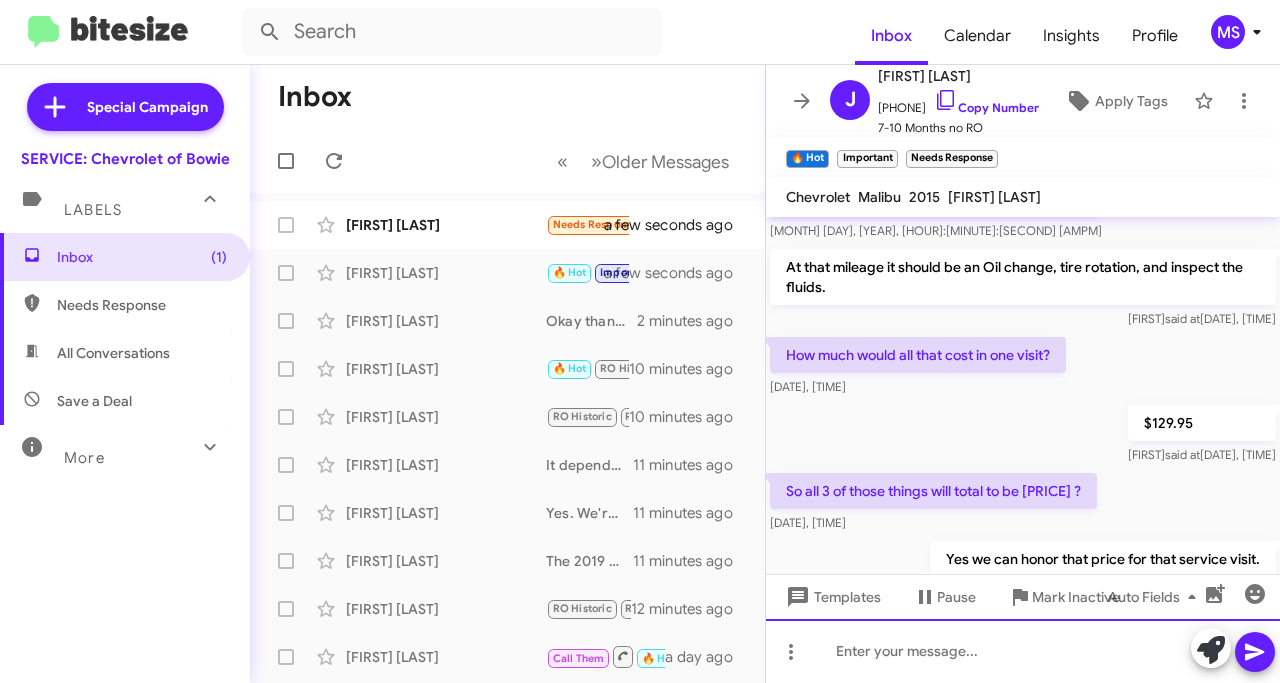 scroll, scrollTop: 565, scrollLeft: 0, axis: vertical 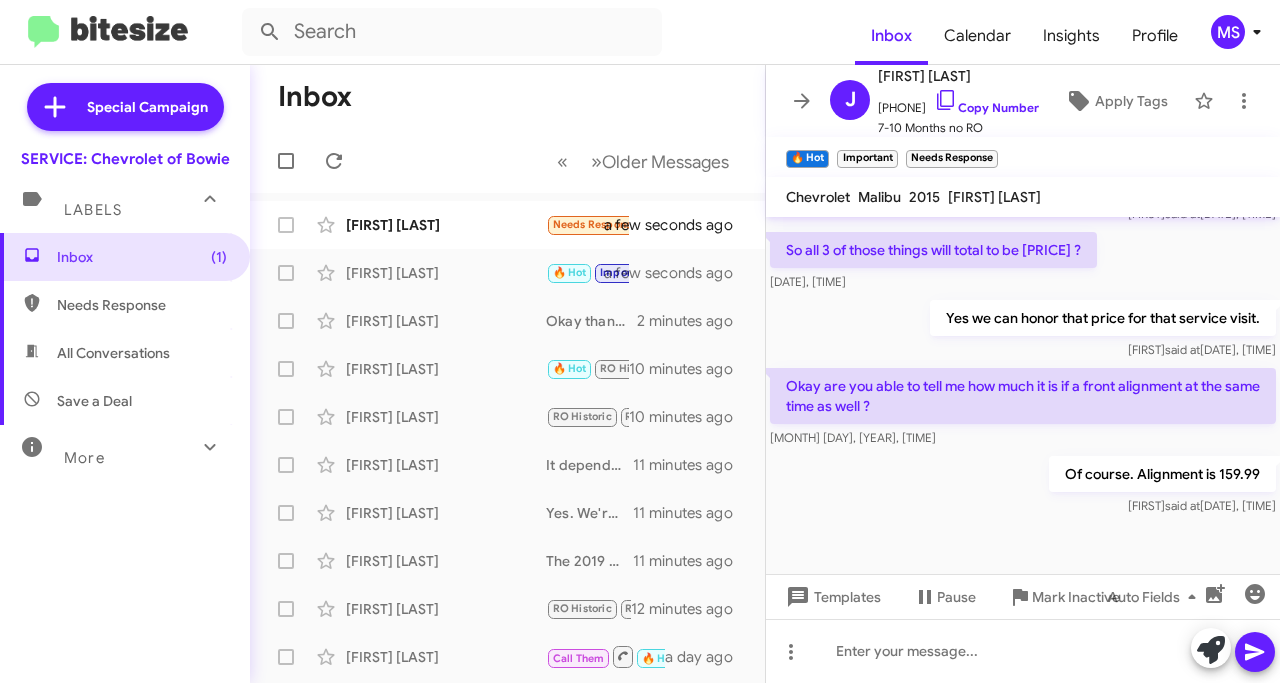 click on "[FIRST] [LAST]" 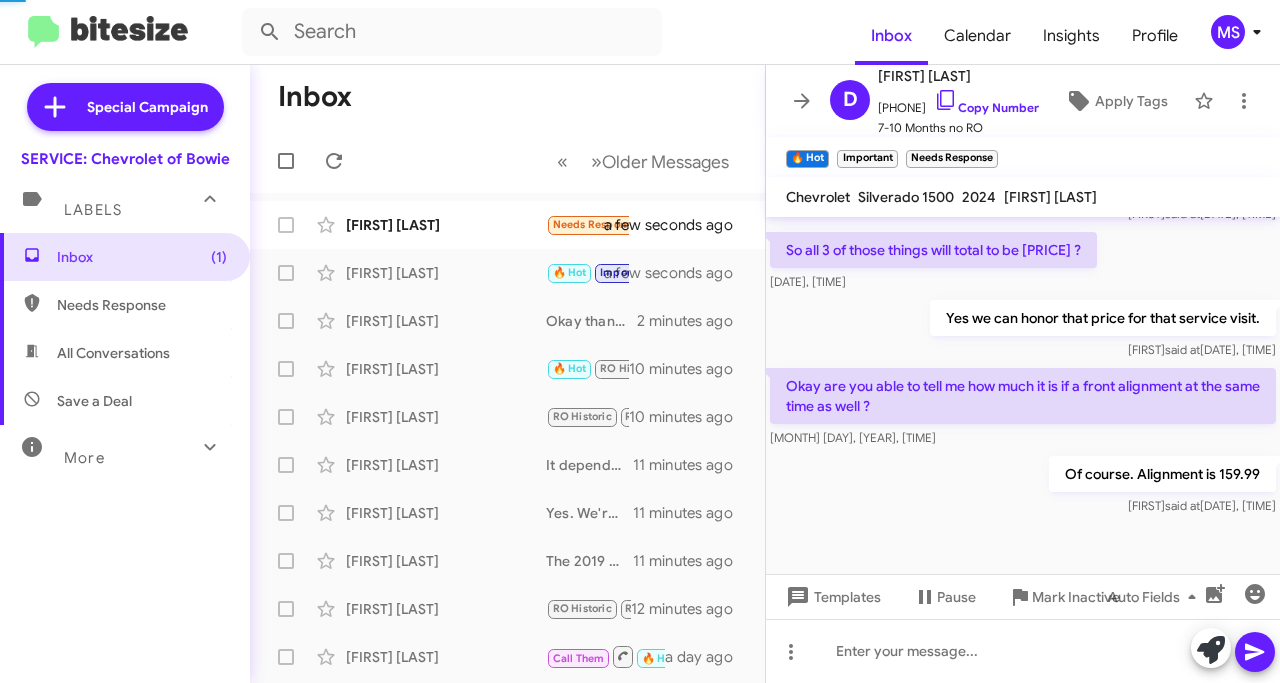 scroll, scrollTop: 180, scrollLeft: 0, axis: vertical 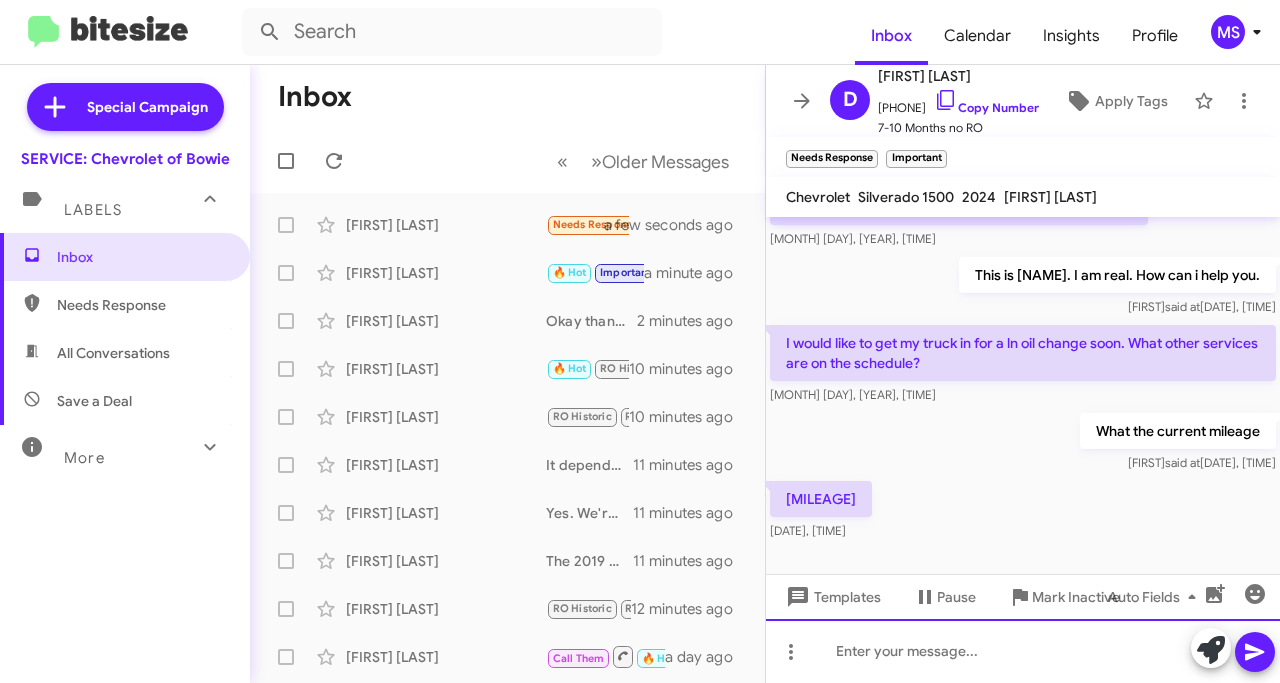 click 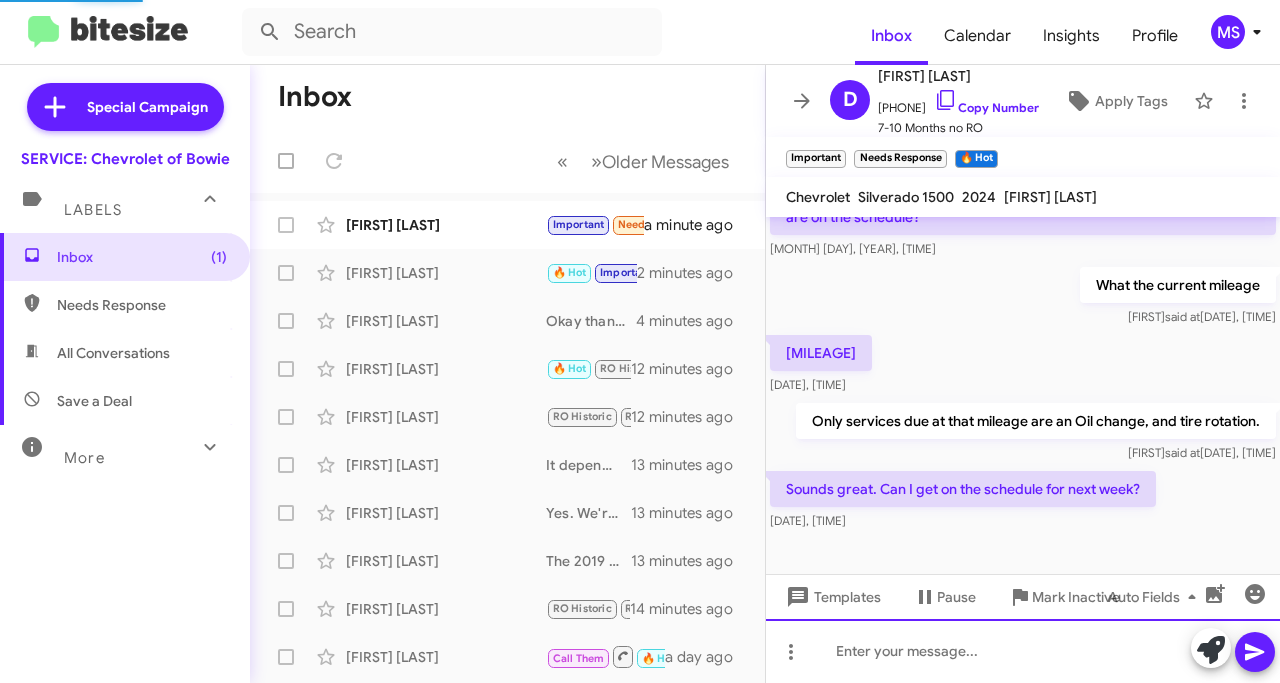 scroll, scrollTop: 0, scrollLeft: 0, axis: both 